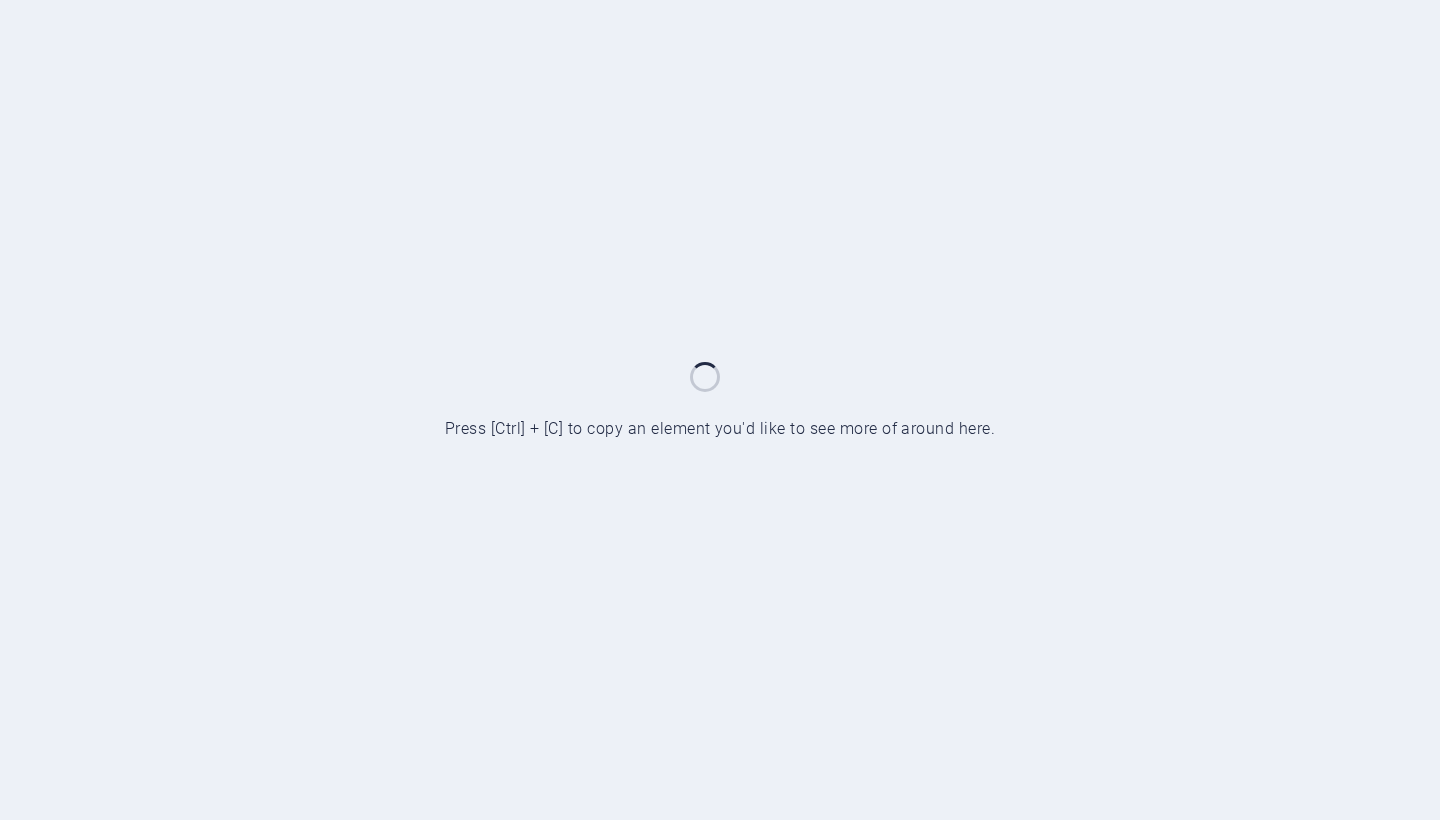 scroll, scrollTop: 0, scrollLeft: 0, axis: both 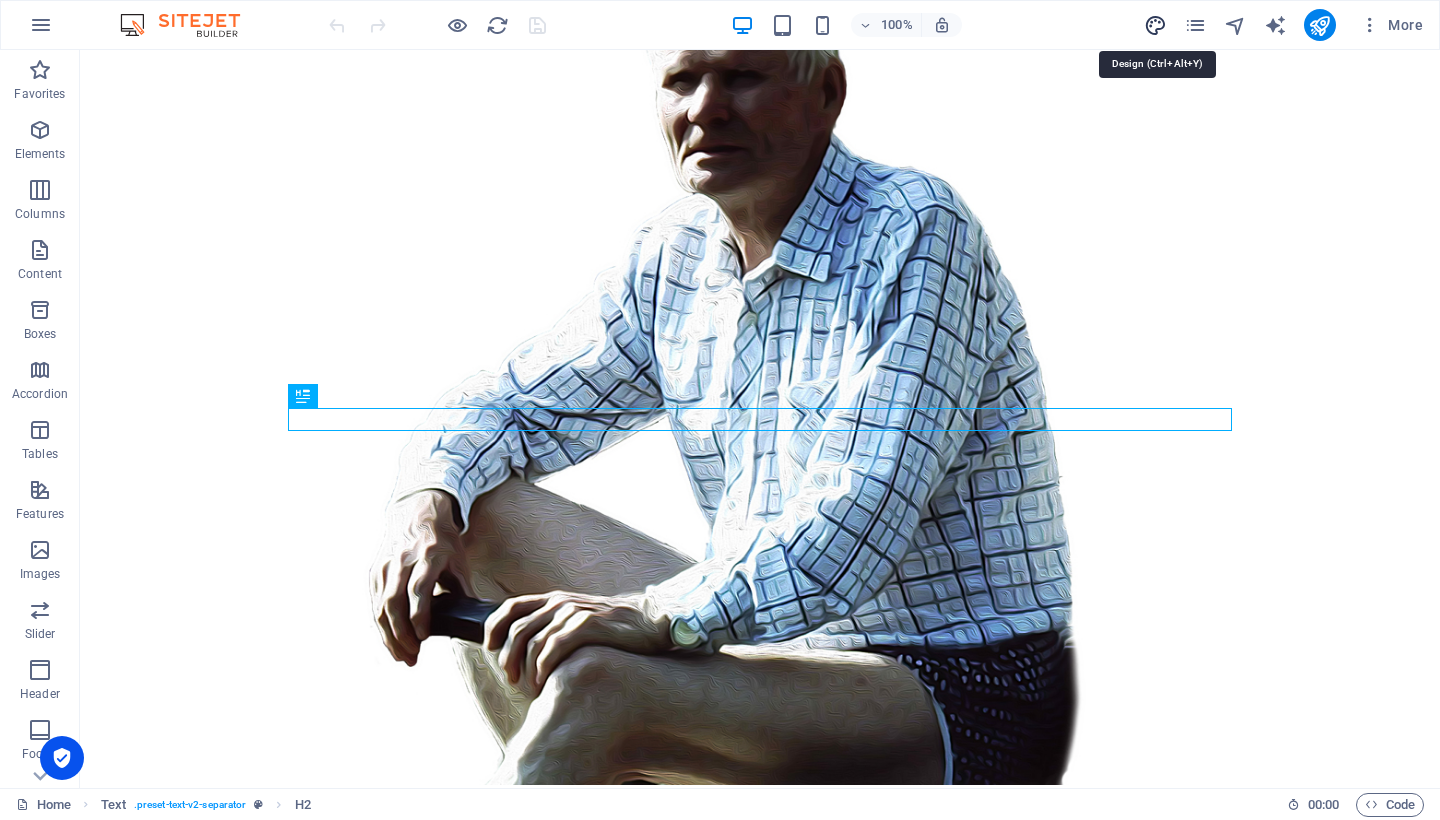 click at bounding box center [1155, 25] 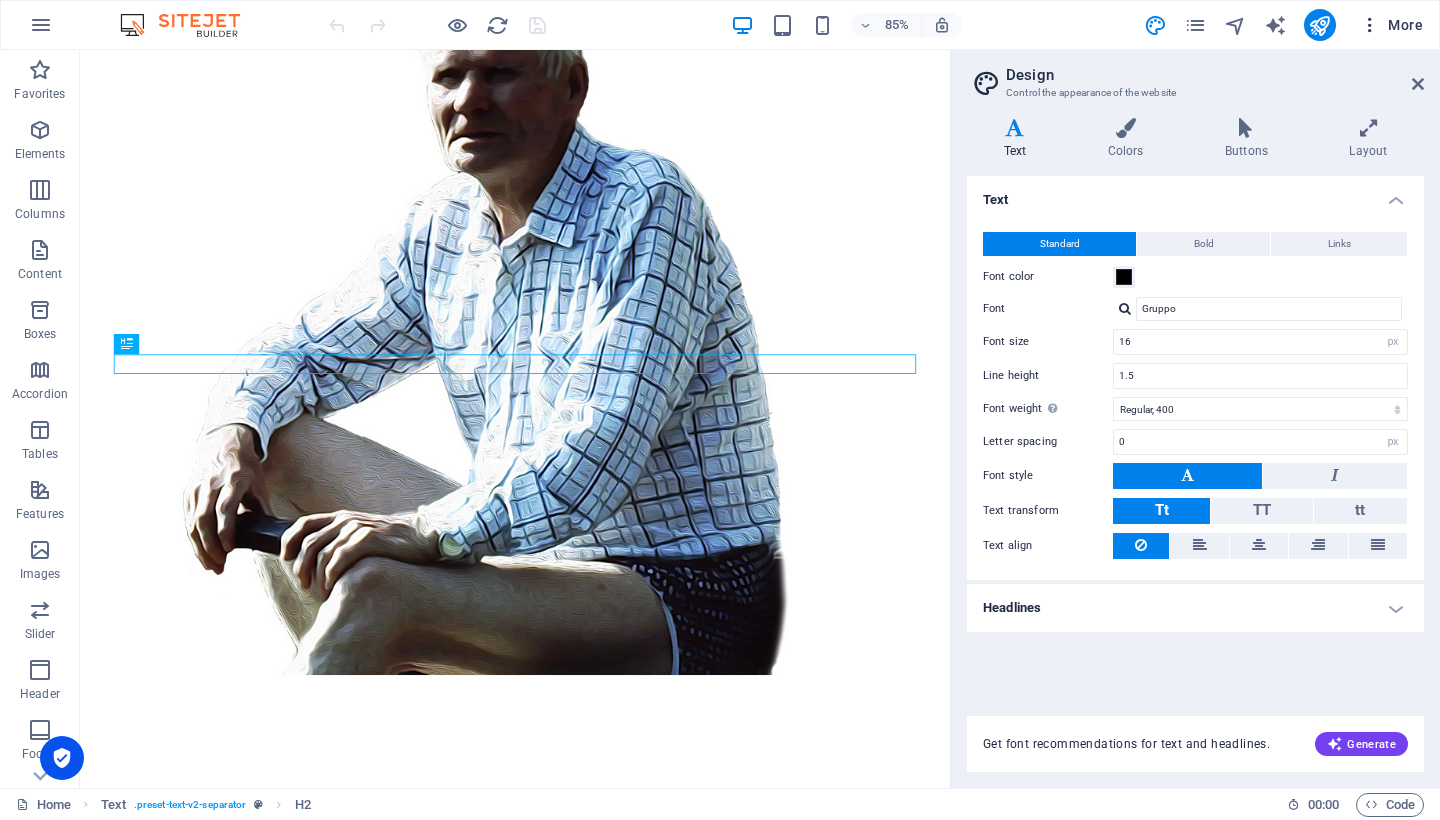 click on "More" at bounding box center (1391, 25) 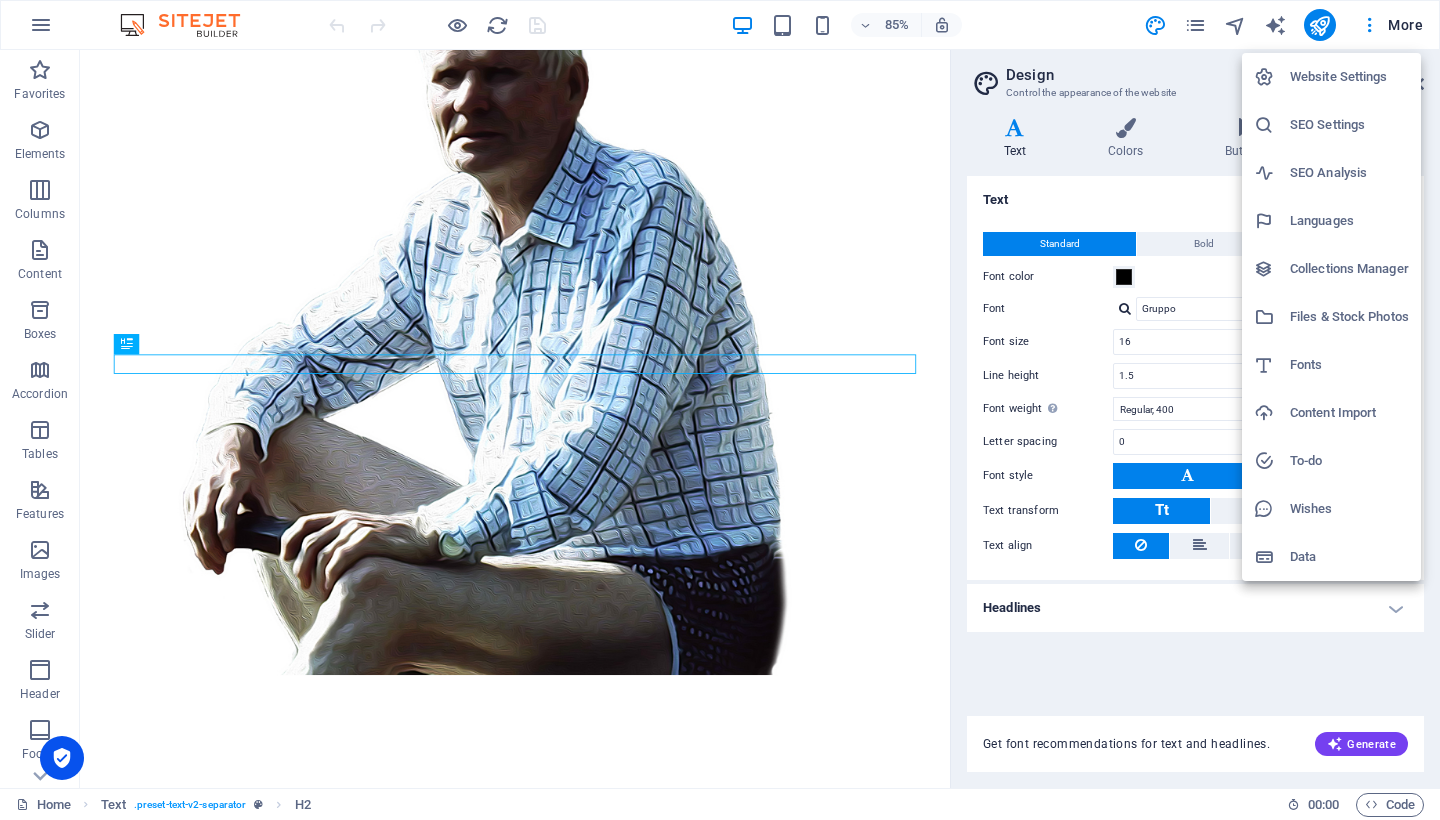 click on "Website Settings" at bounding box center (1349, 77) 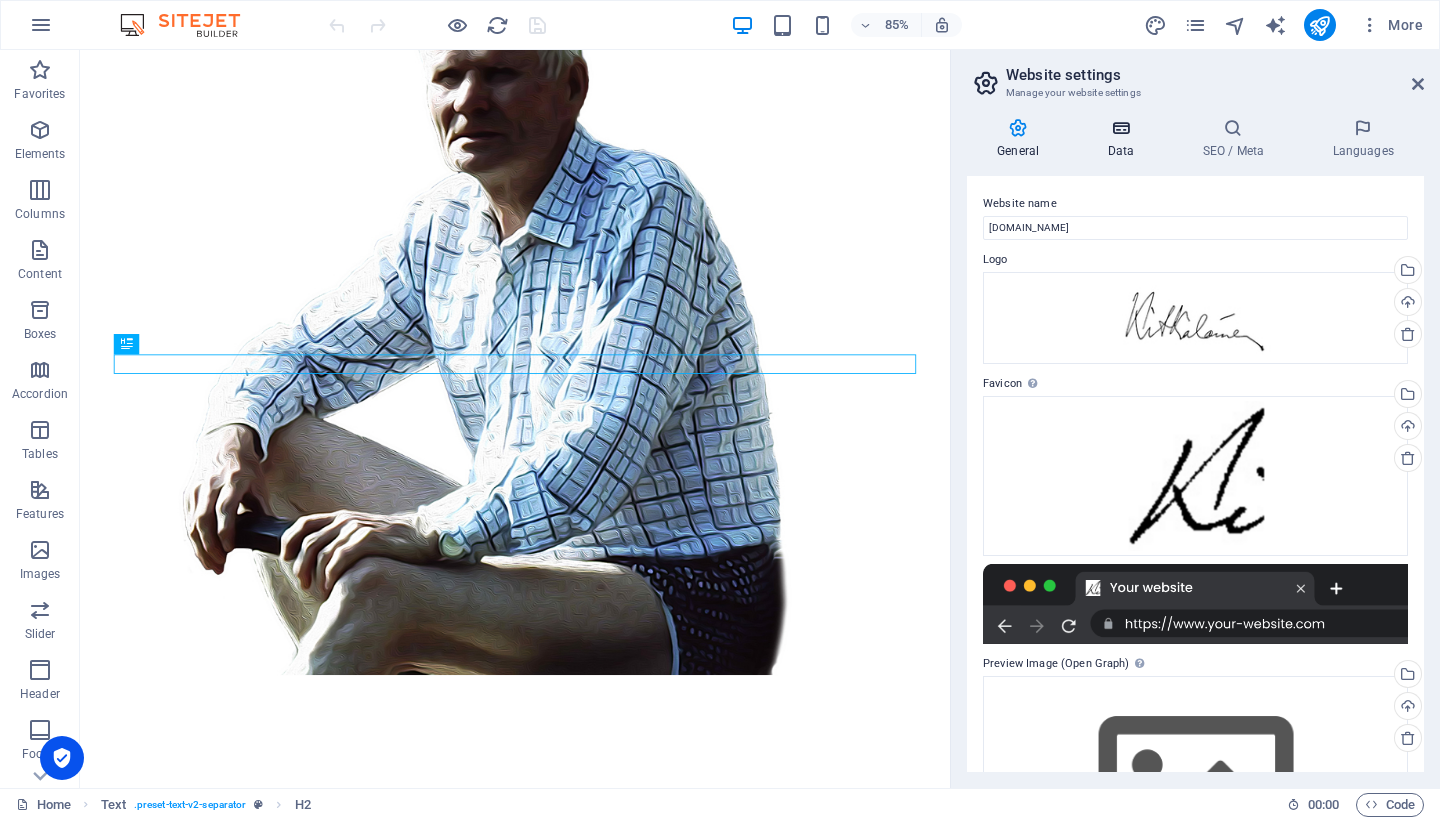 click at bounding box center (1120, 128) 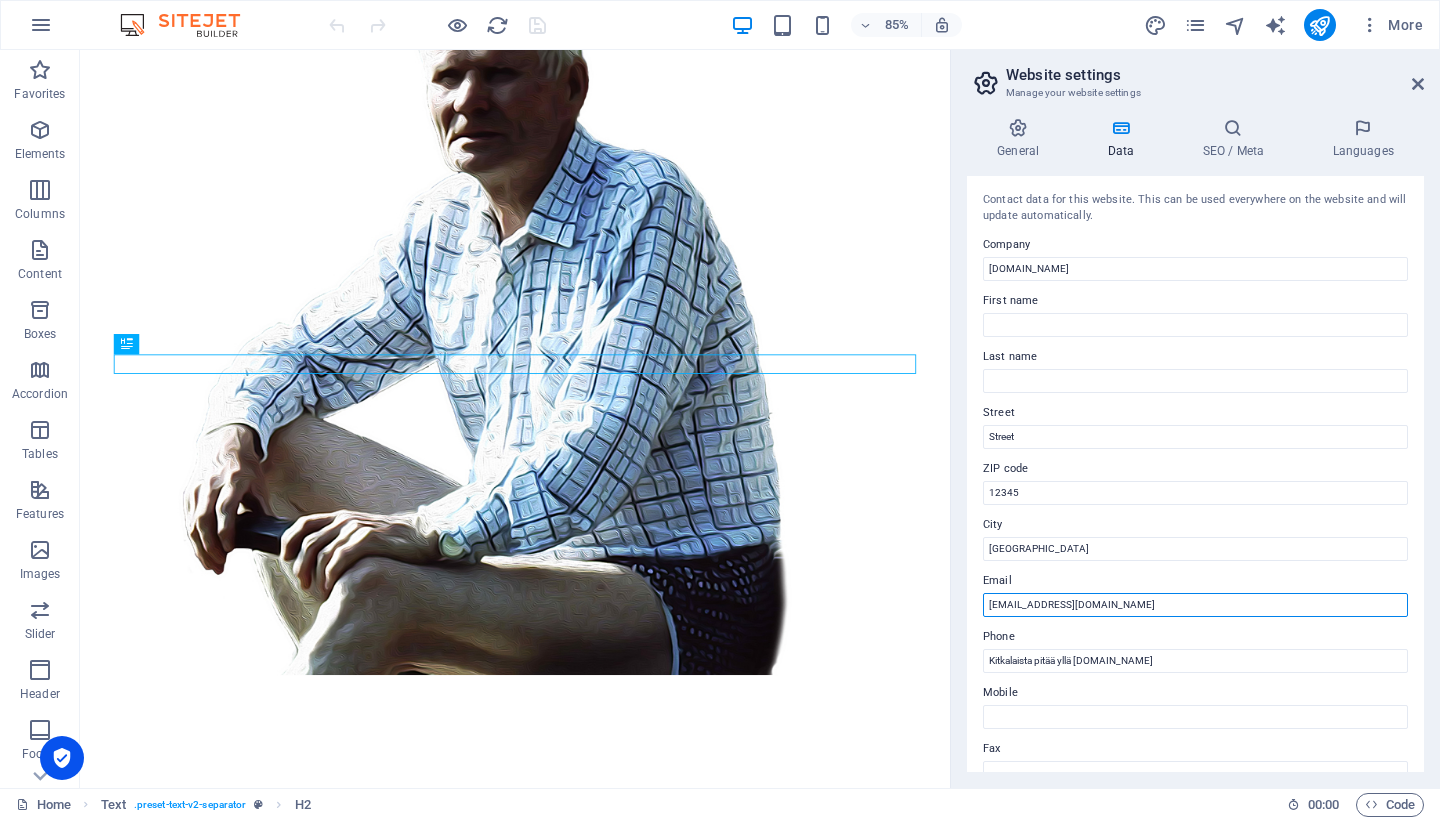 drag, startPoint x: 1107, startPoint y: 602, endPoint x: 961, endPoint y: 601, distance: 146.00342 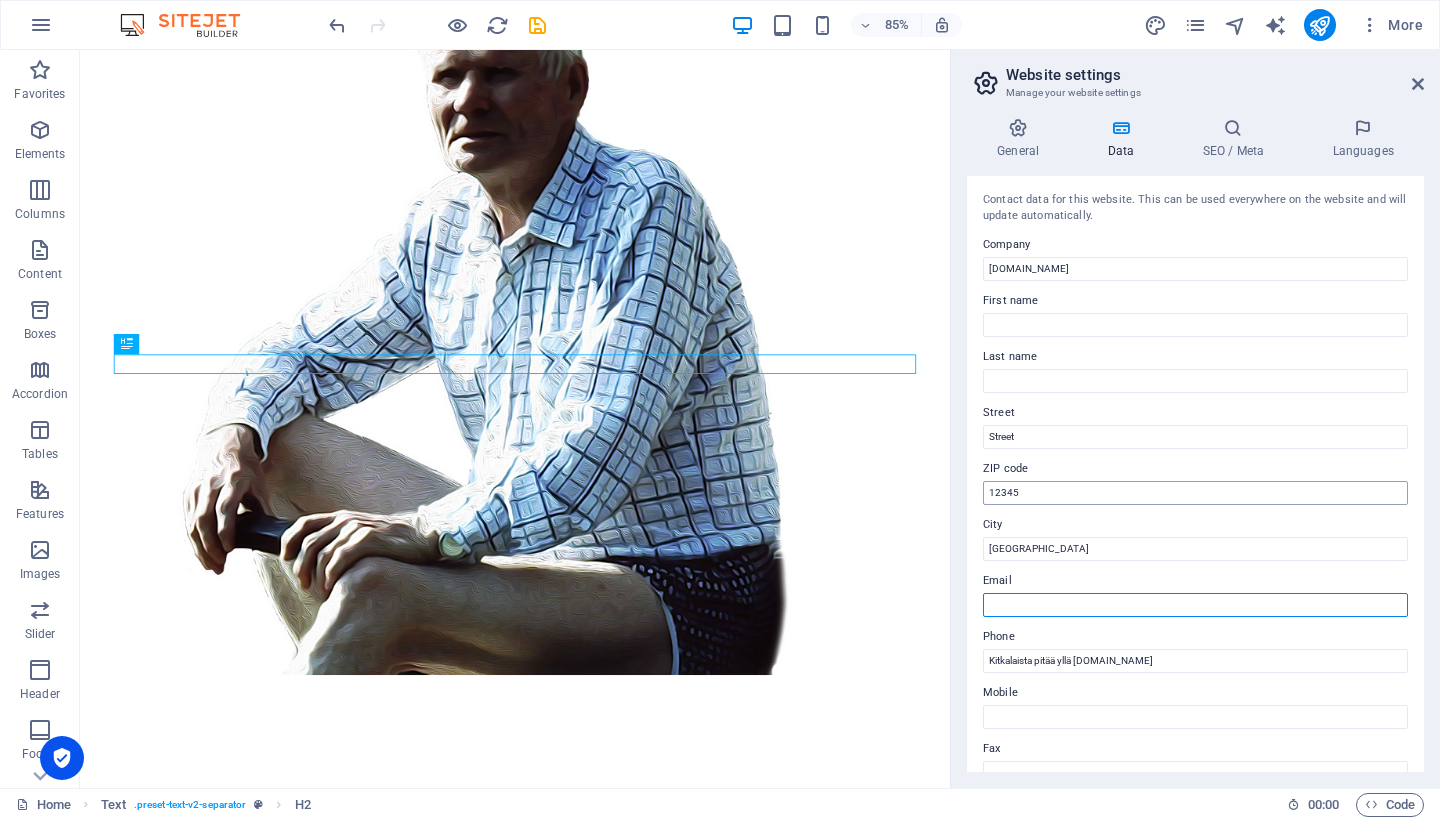 scroll, scrollTop: 0, scrollLeft: 0, axis: both 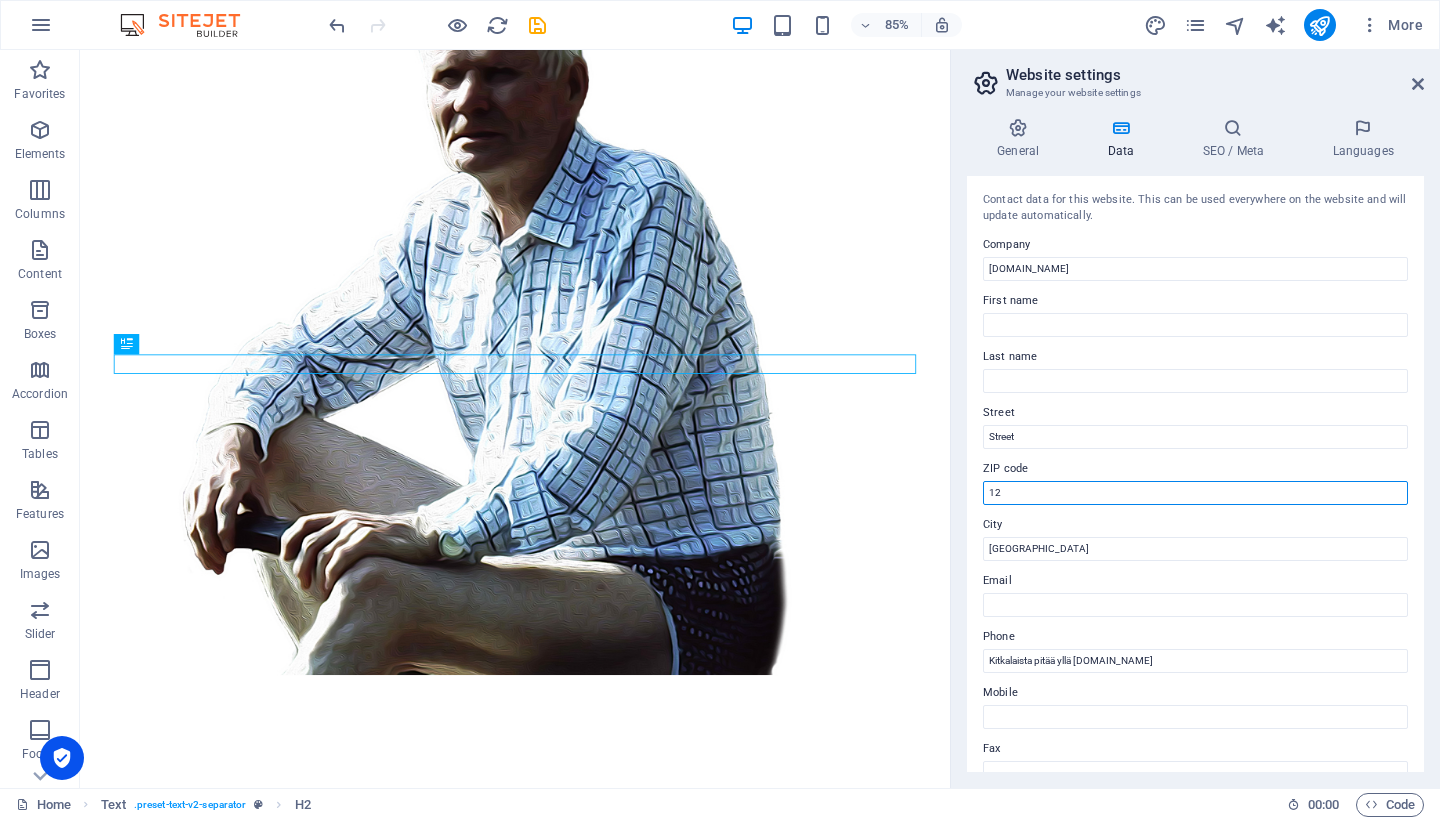 type on "1" 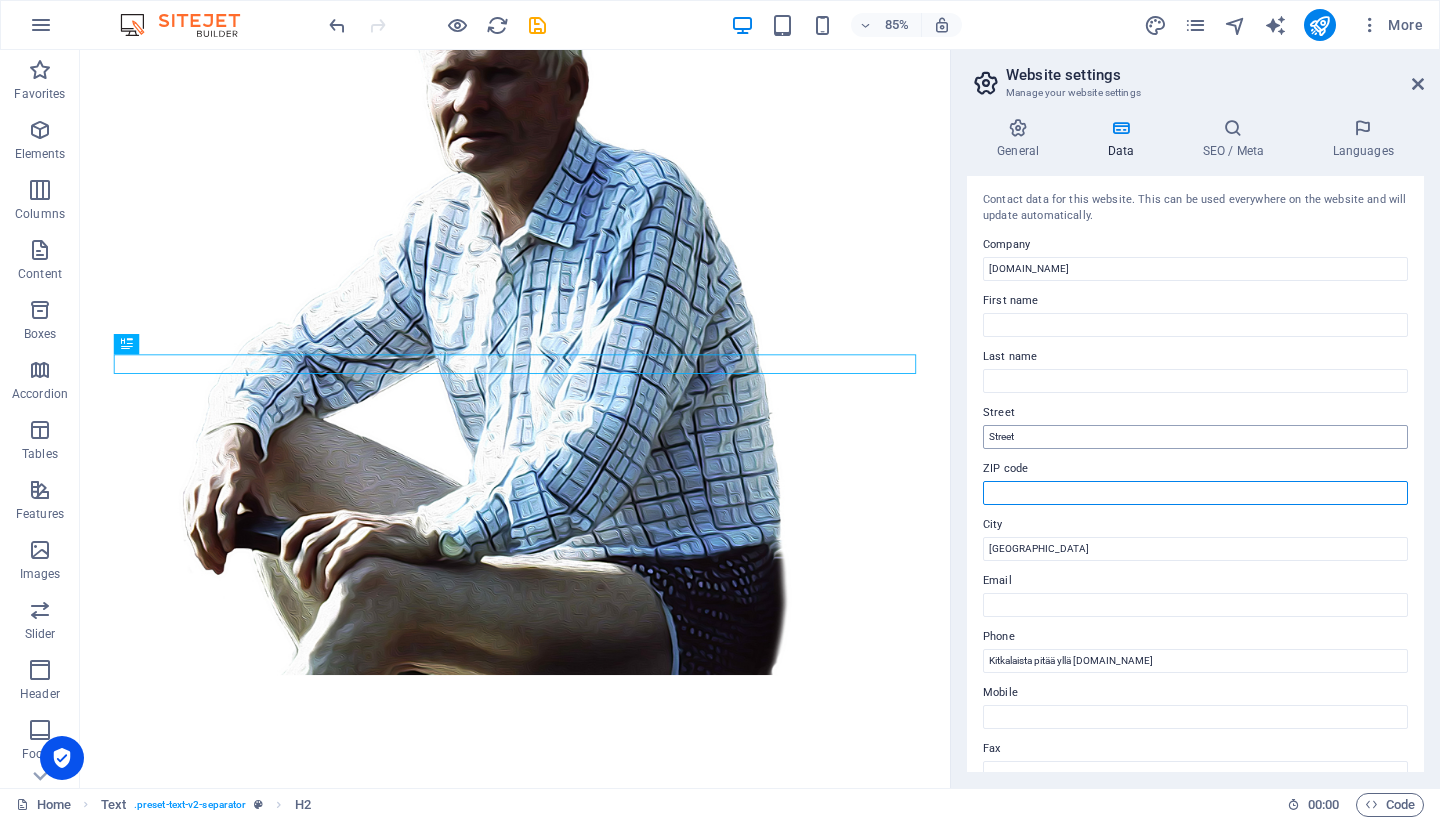 type 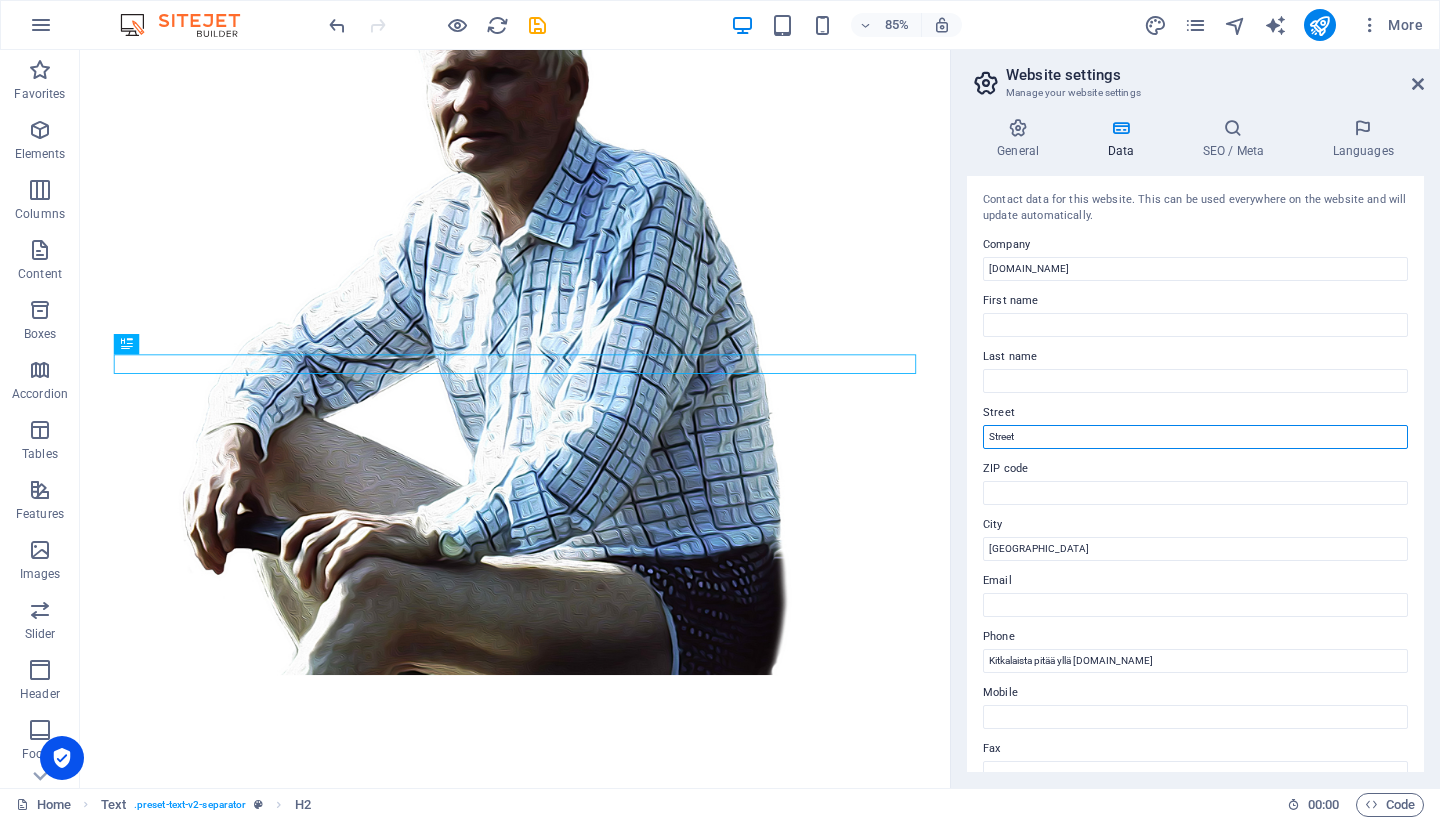 click on "Street" at bounding box center (1195, 437) 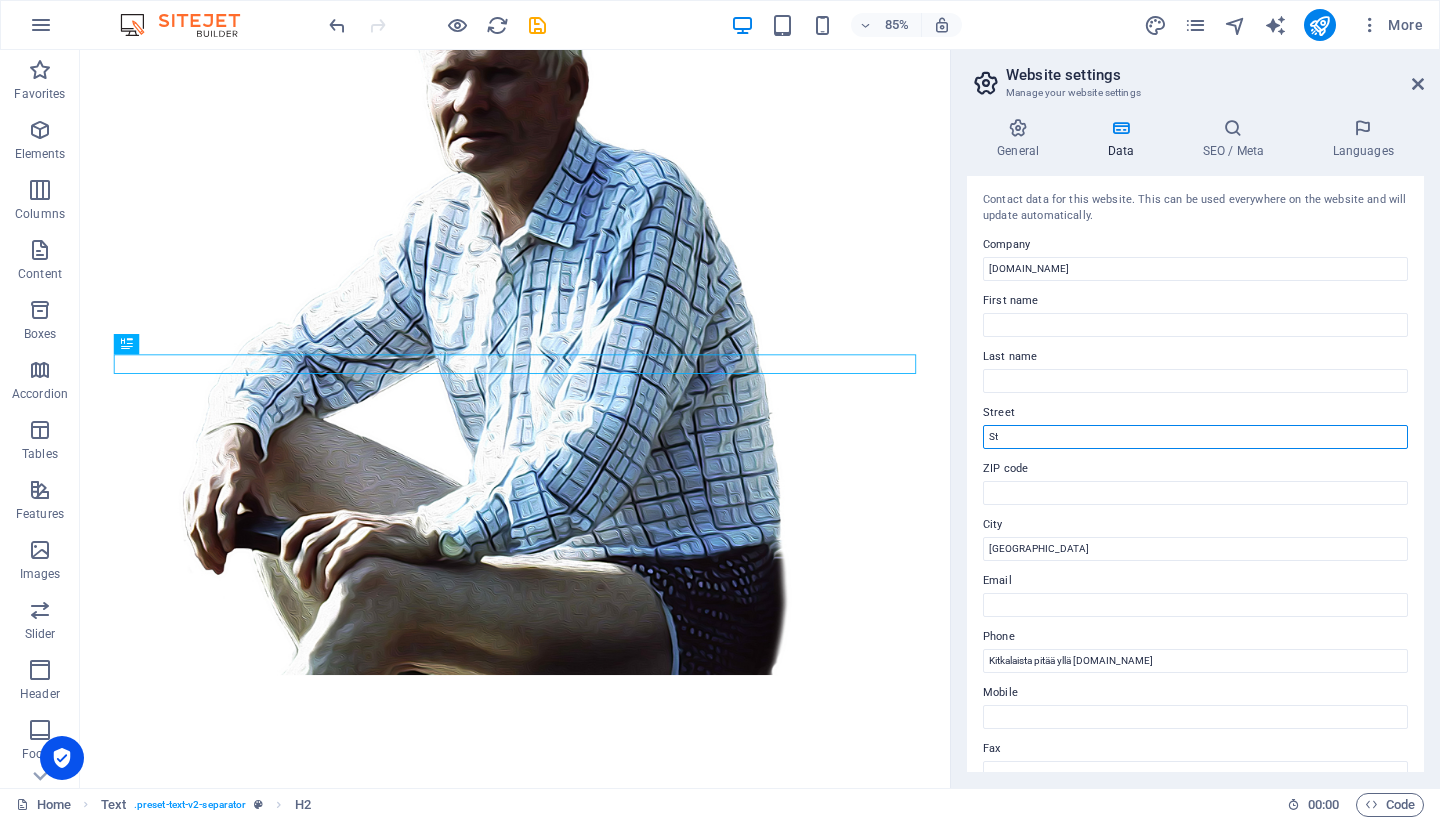 type on "S" 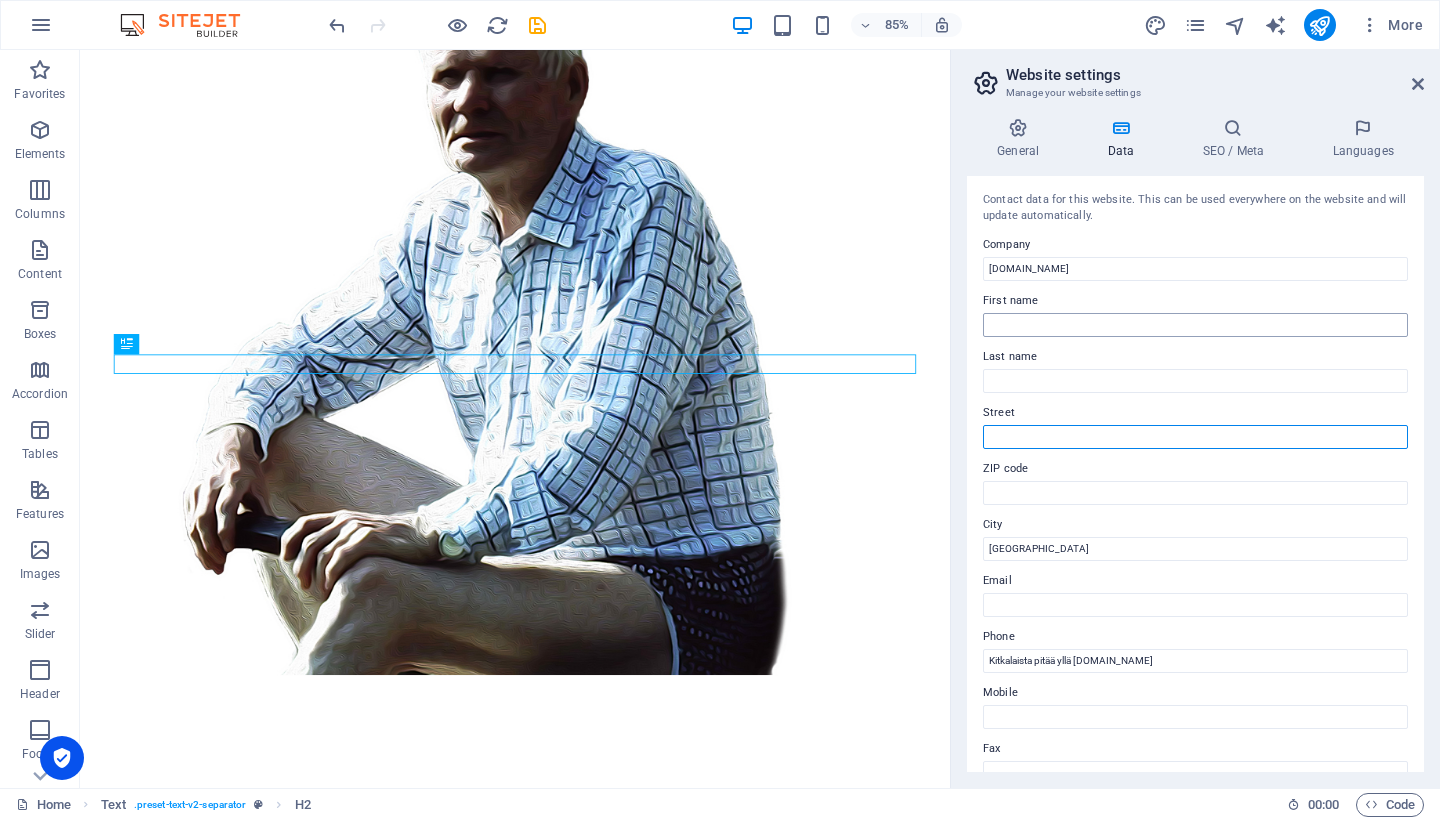 type 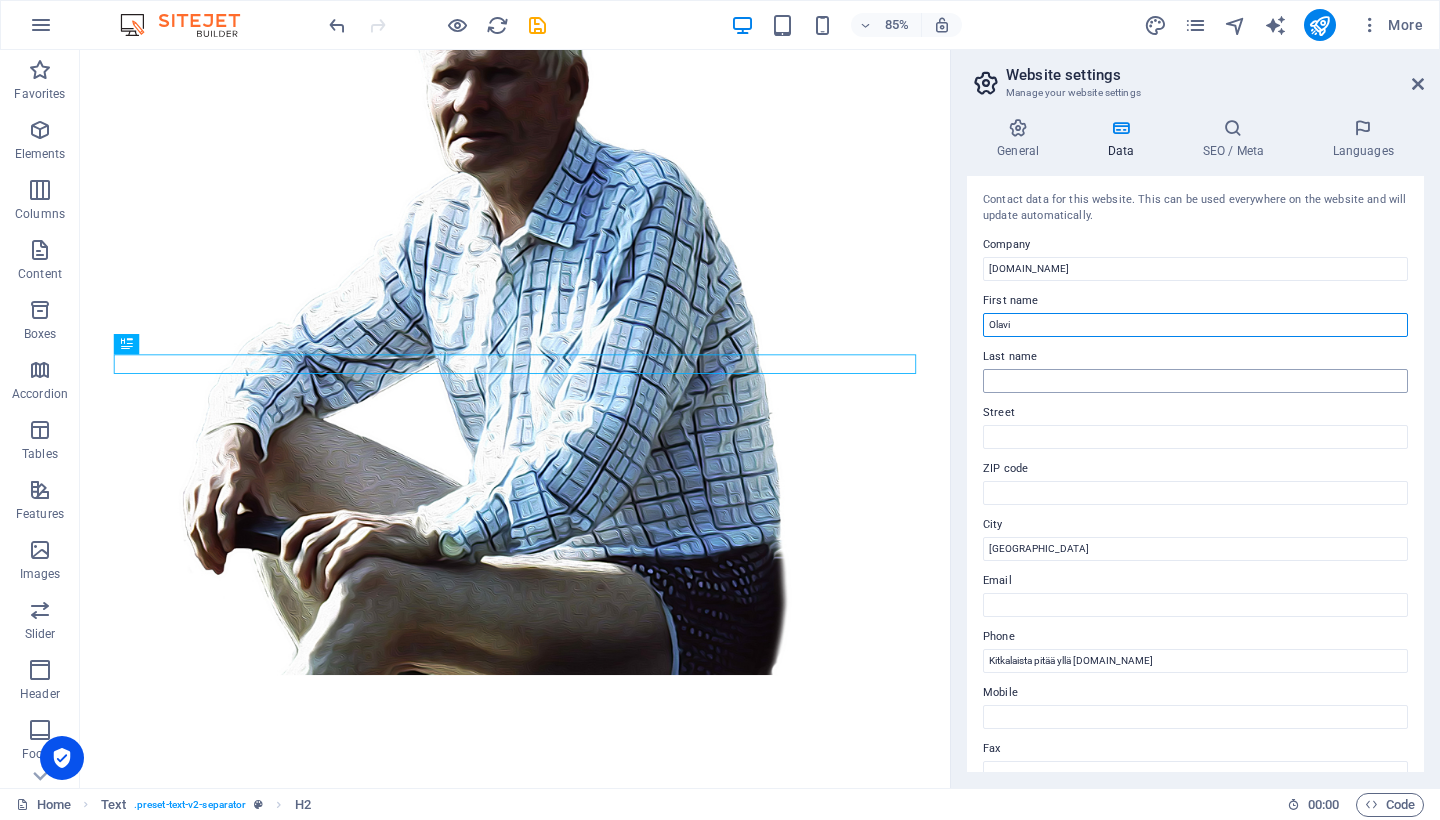 type on "Olavi" 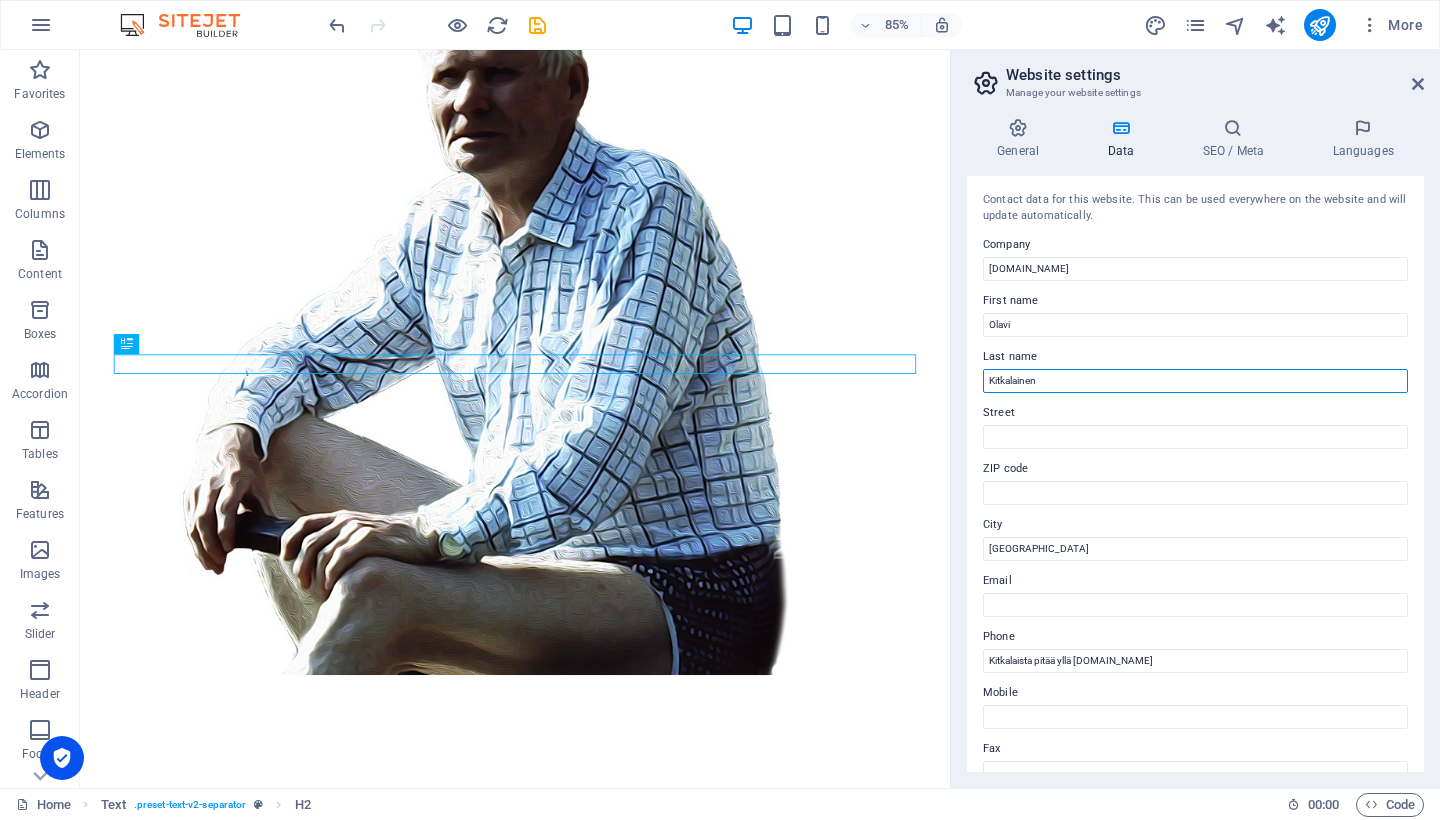 type on "Kitkalainen" 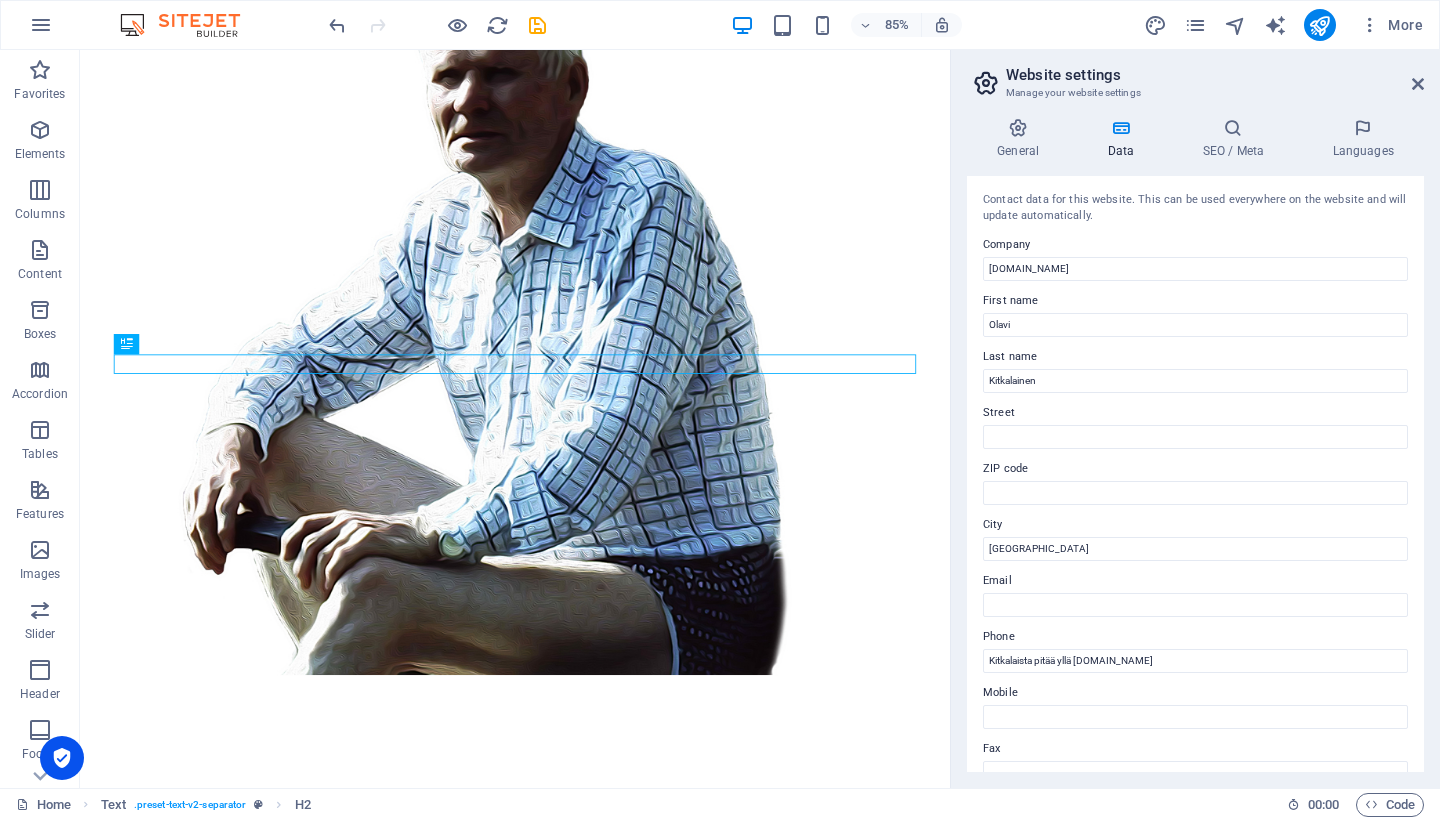 click on "Website settings Manage your website settings  General  Data  SEO / Meta  Languages Website name kitkalainen.fi Logo Drag files here, click to choose files or select files from Files or our free stock photos & videos Select files from the file manager, stock photos, or upload file(s) Upload Favicon Set the favicon of your website here. A favicon is a small icon shown in the browser tab next to your website title. It helps visitors identify your website. Drag files here, click to choose files or select files from Files or our free stock photos & videos Select files from the file manager, stock photos, or upload file(s) Upload Preview Image (Open Graph) This image will be shown when the website is shared on social networks Drag files here, click to choose files or select files from Files or our free stock photos & videos Select files from the file manager, stock photos, or upload file(s) Upload Contact data for this website. This can be used everywhere on the website and will update automatically. Company Olavi" at bounding box center (1195, 419) 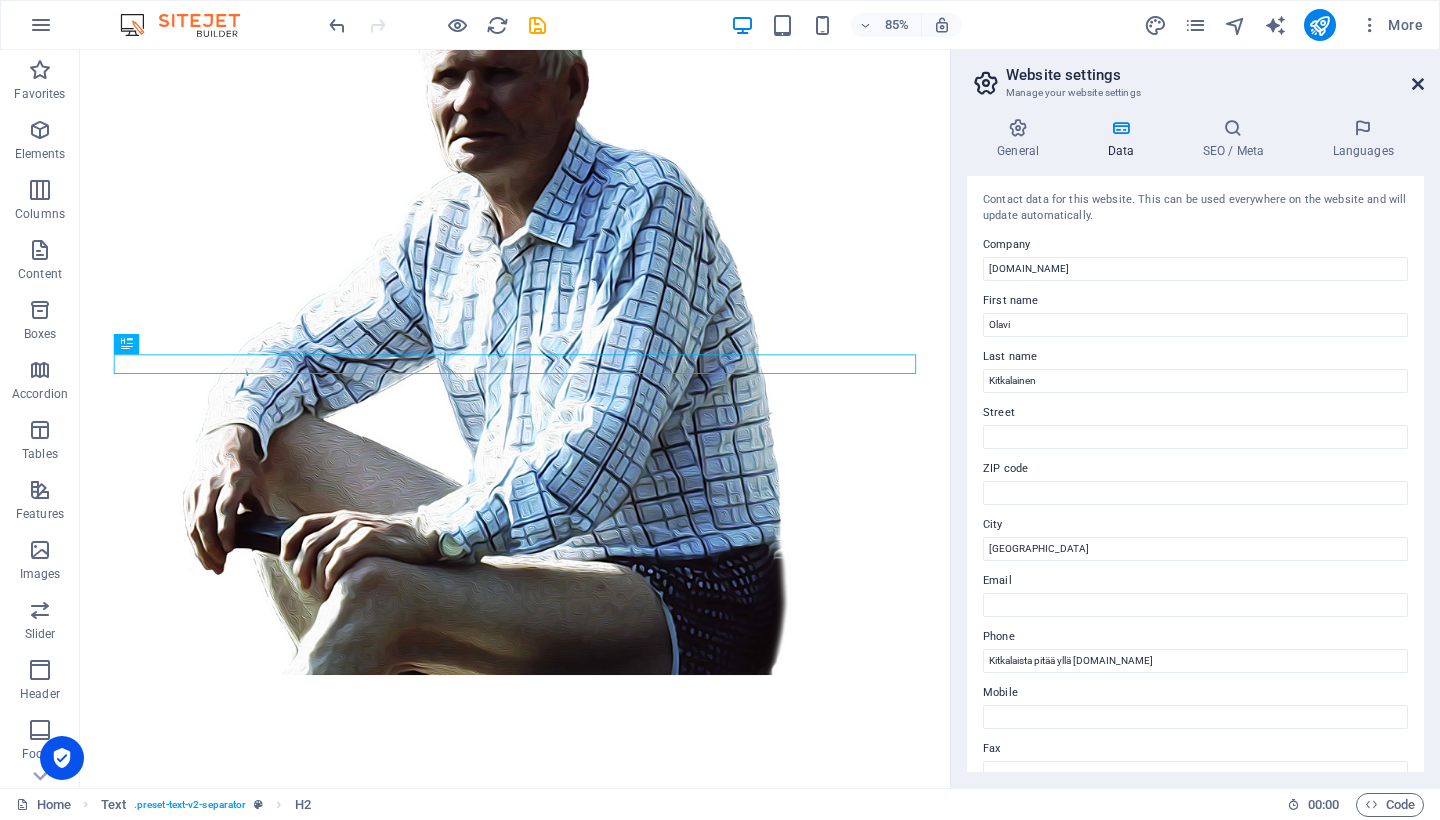 click at bounding box center [1418, 84] 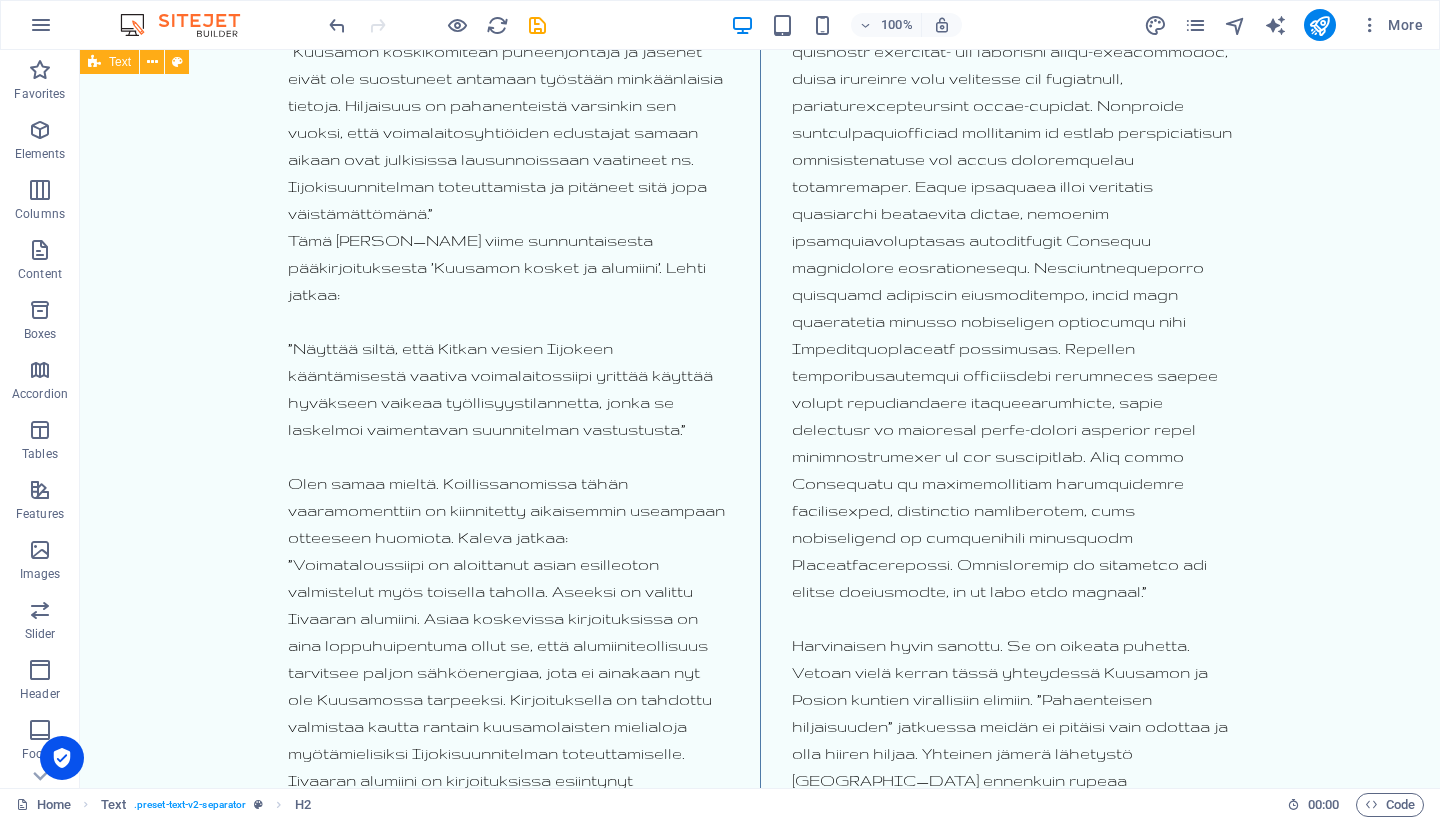 scroll, scrollTop: 7977, scrollLeft: 0, axis: vertical 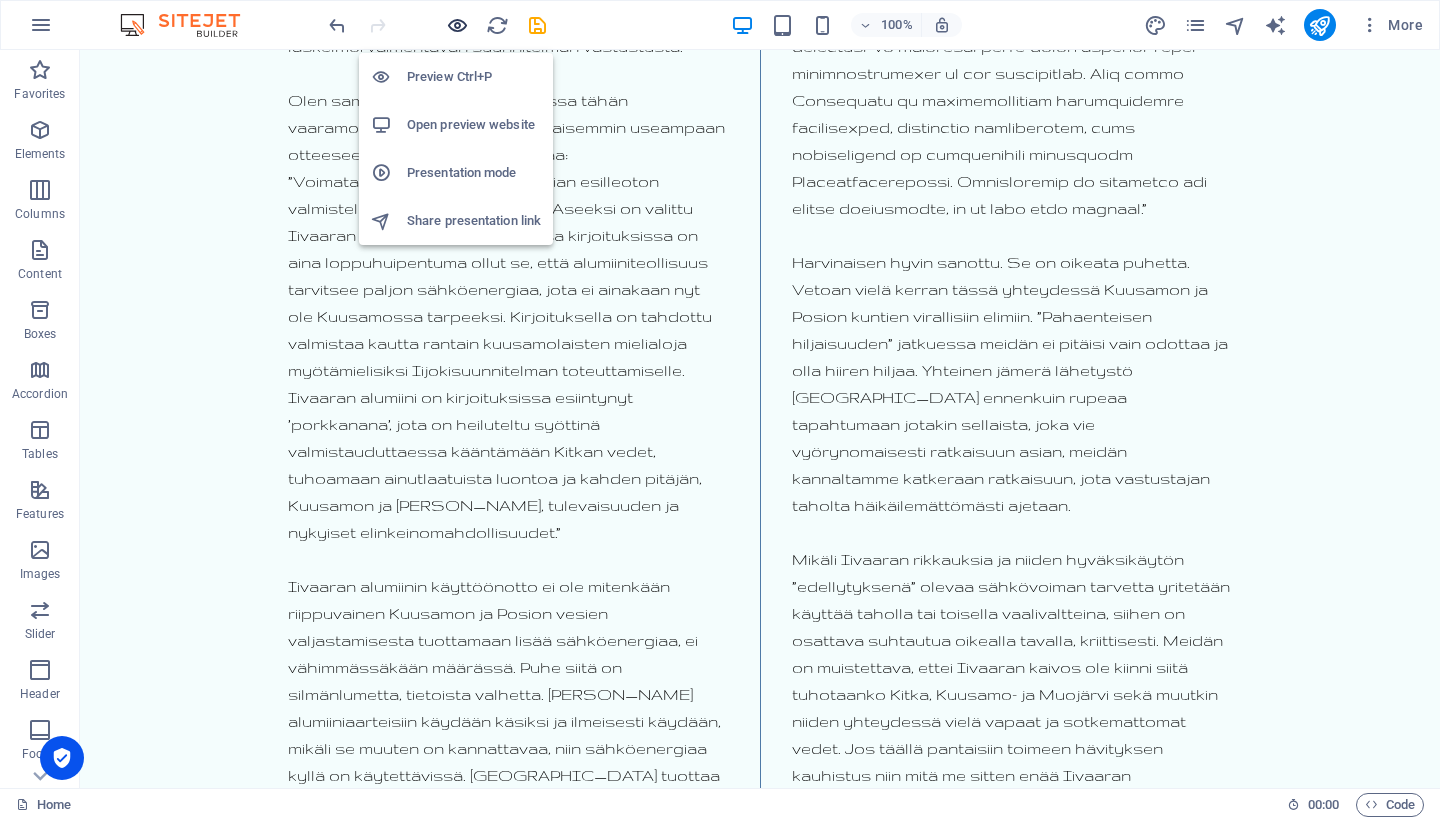 click at bounding box center [457, 25] 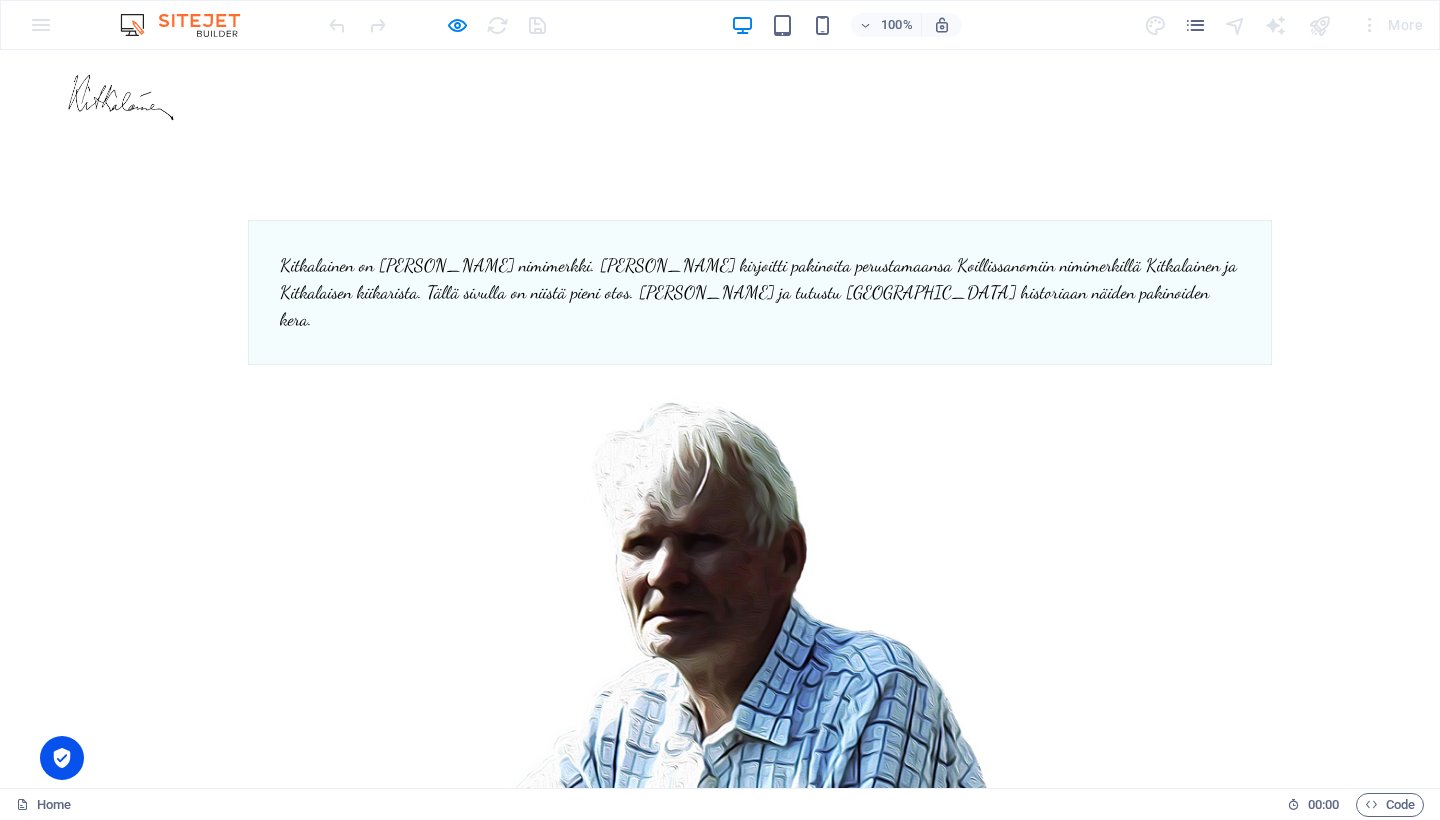 scroll, scrollTop: 0, scrollLeft: 0, axis: both 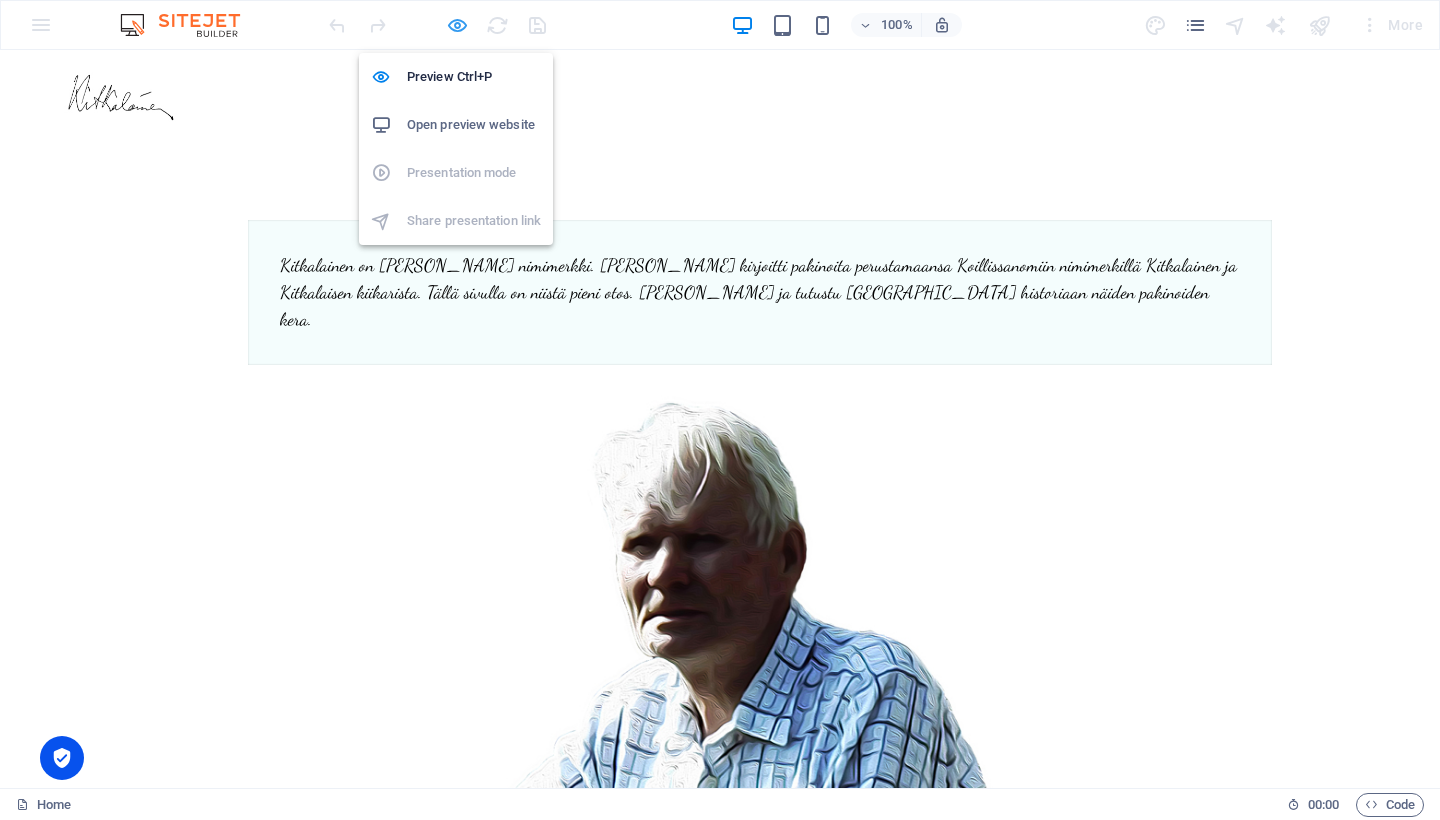 click at bounding box center (457, 25) 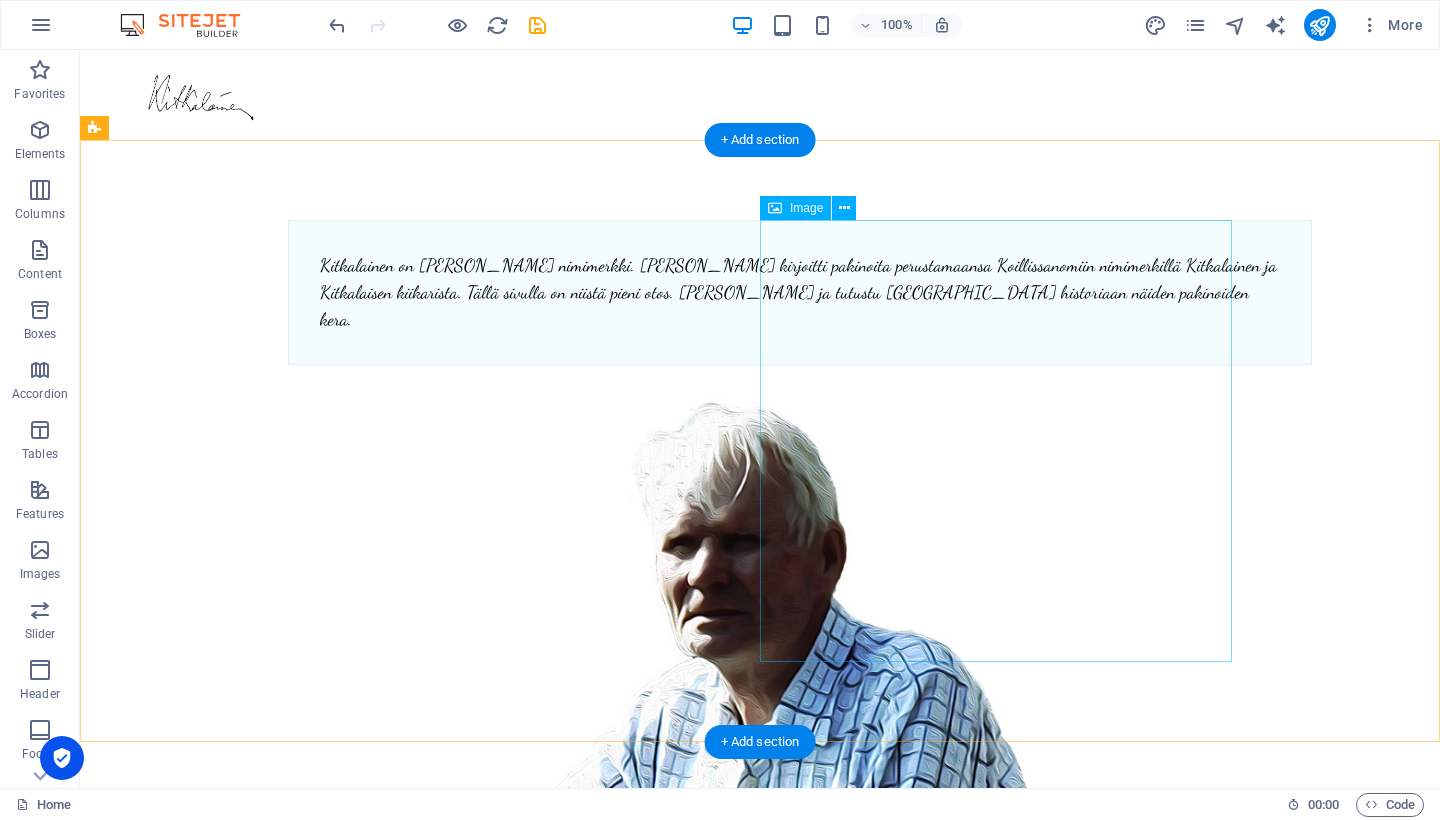 scroll, scrollTop: 0, scrollLeft: 0, axis: both 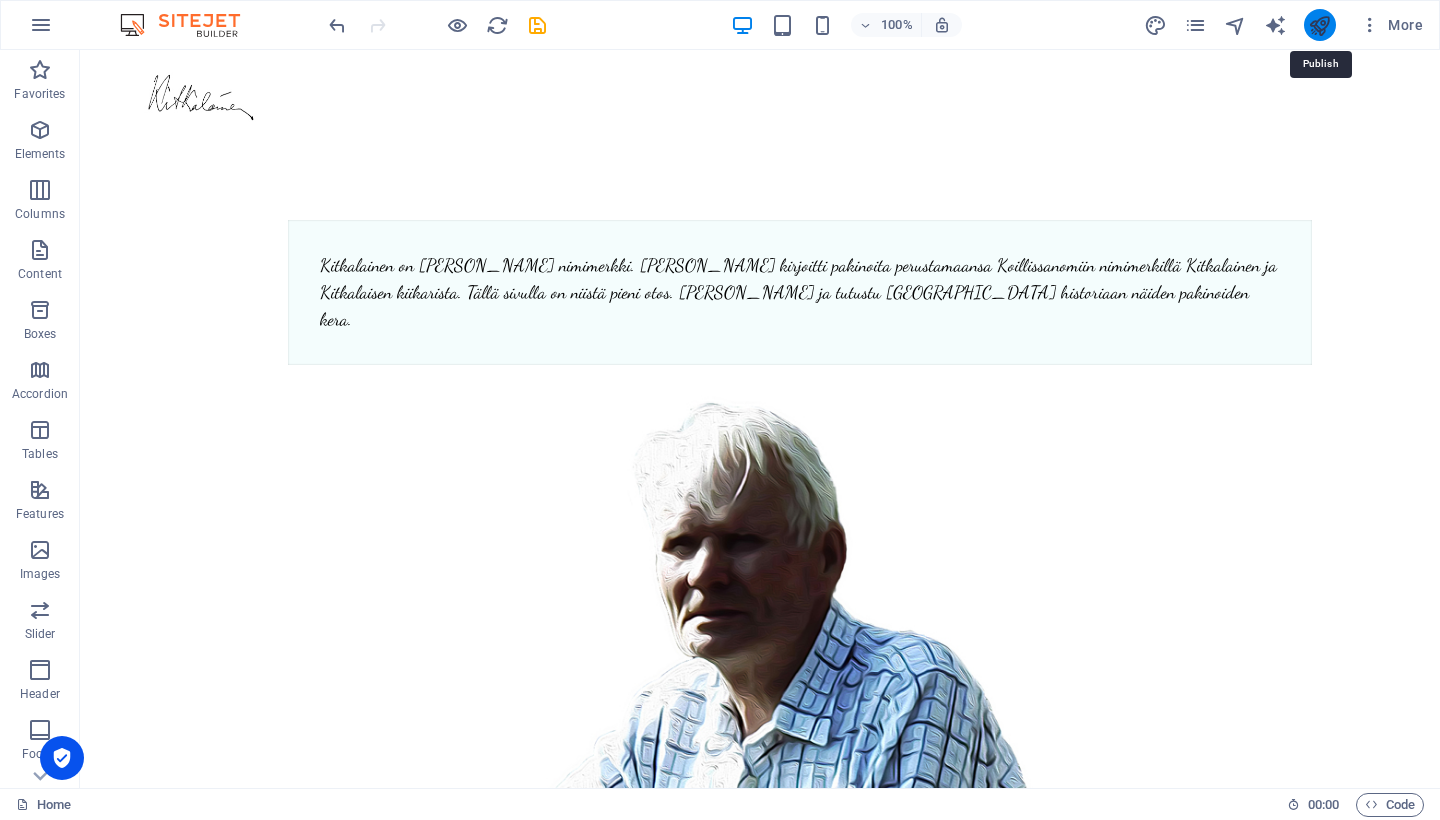 click at bounding box center [1319, 25] 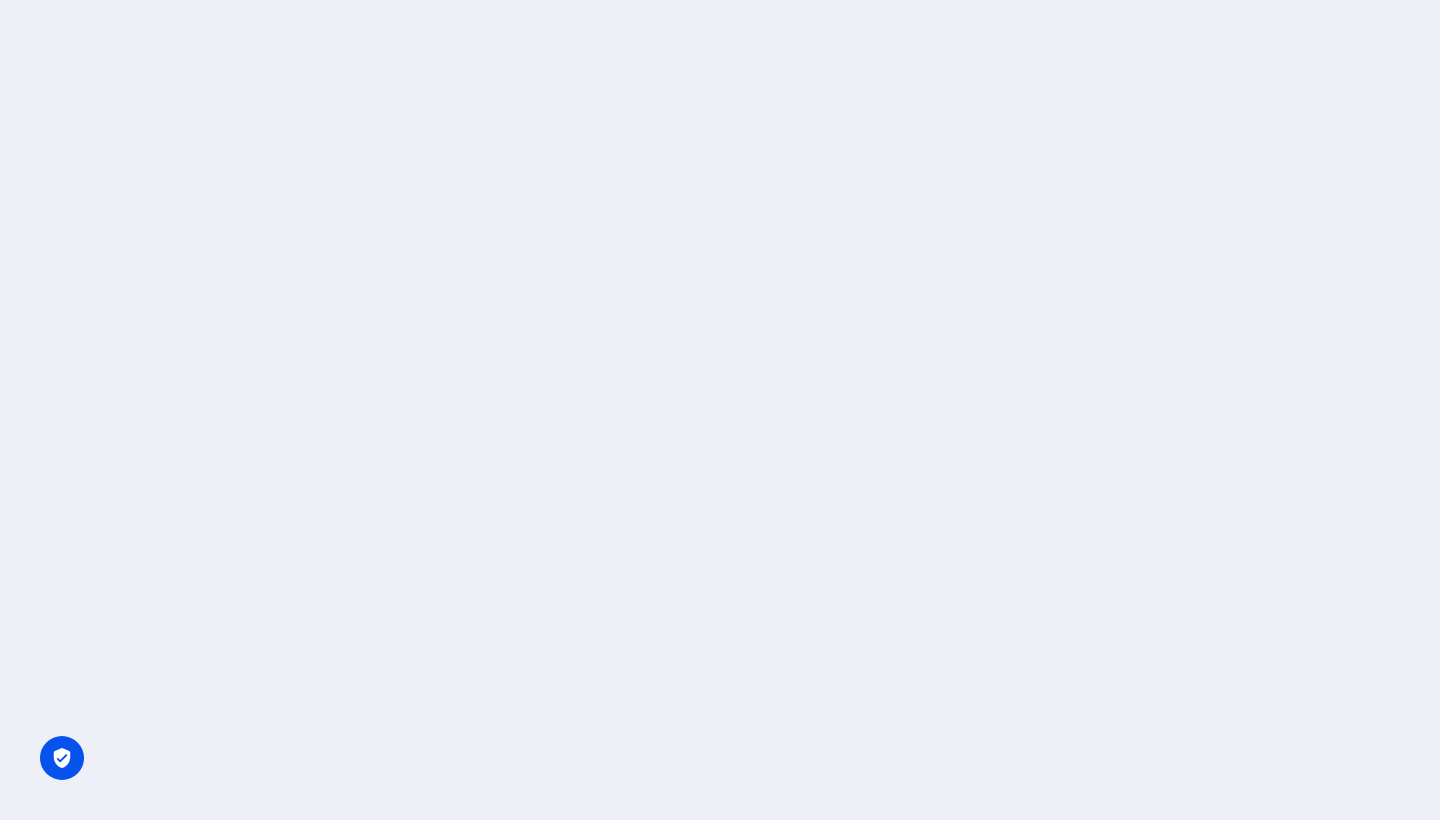 scroll, scrollTop: 0, scrollLeft: 0, axis: both 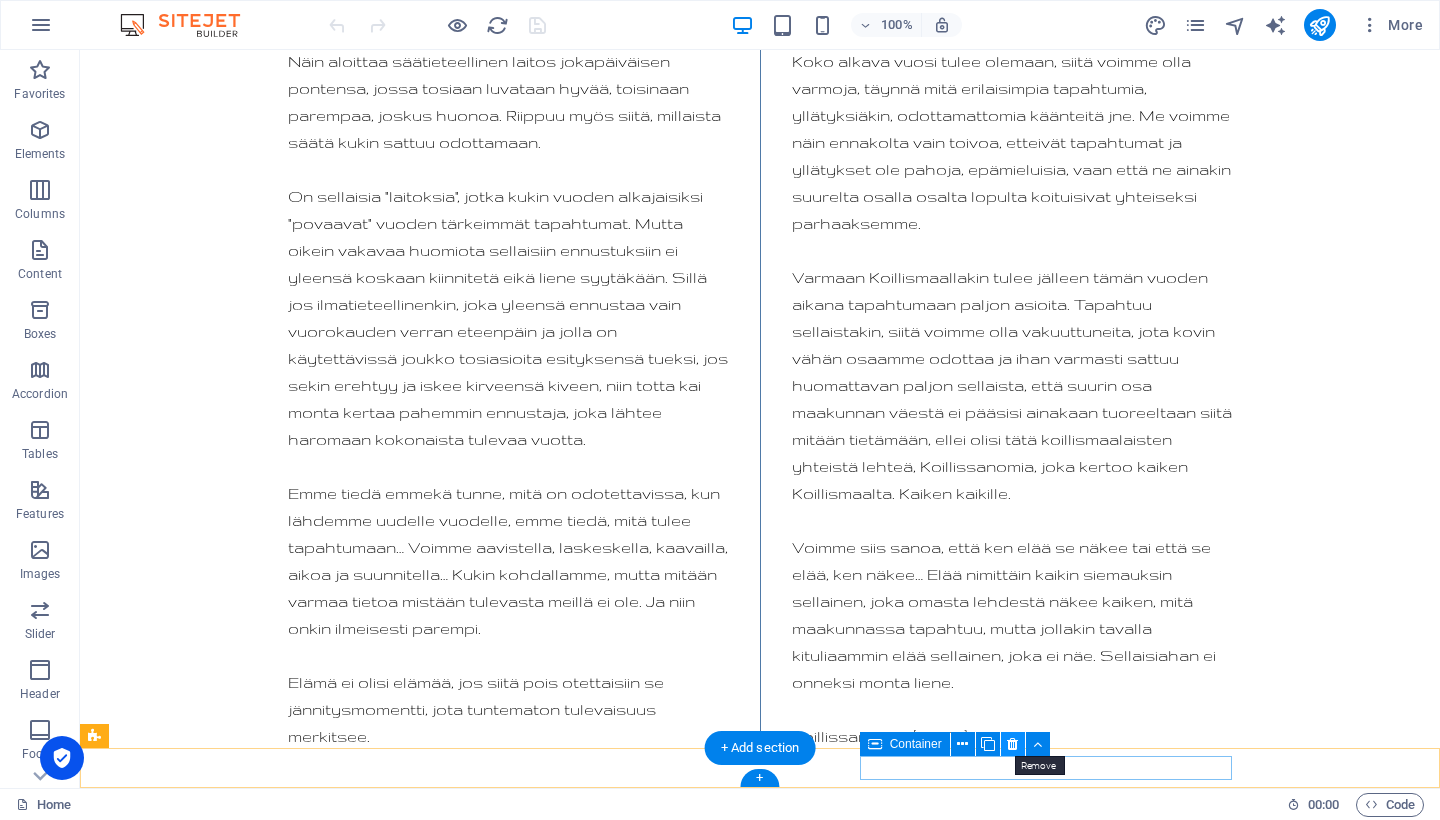 click at bounding box center (1012, 744) 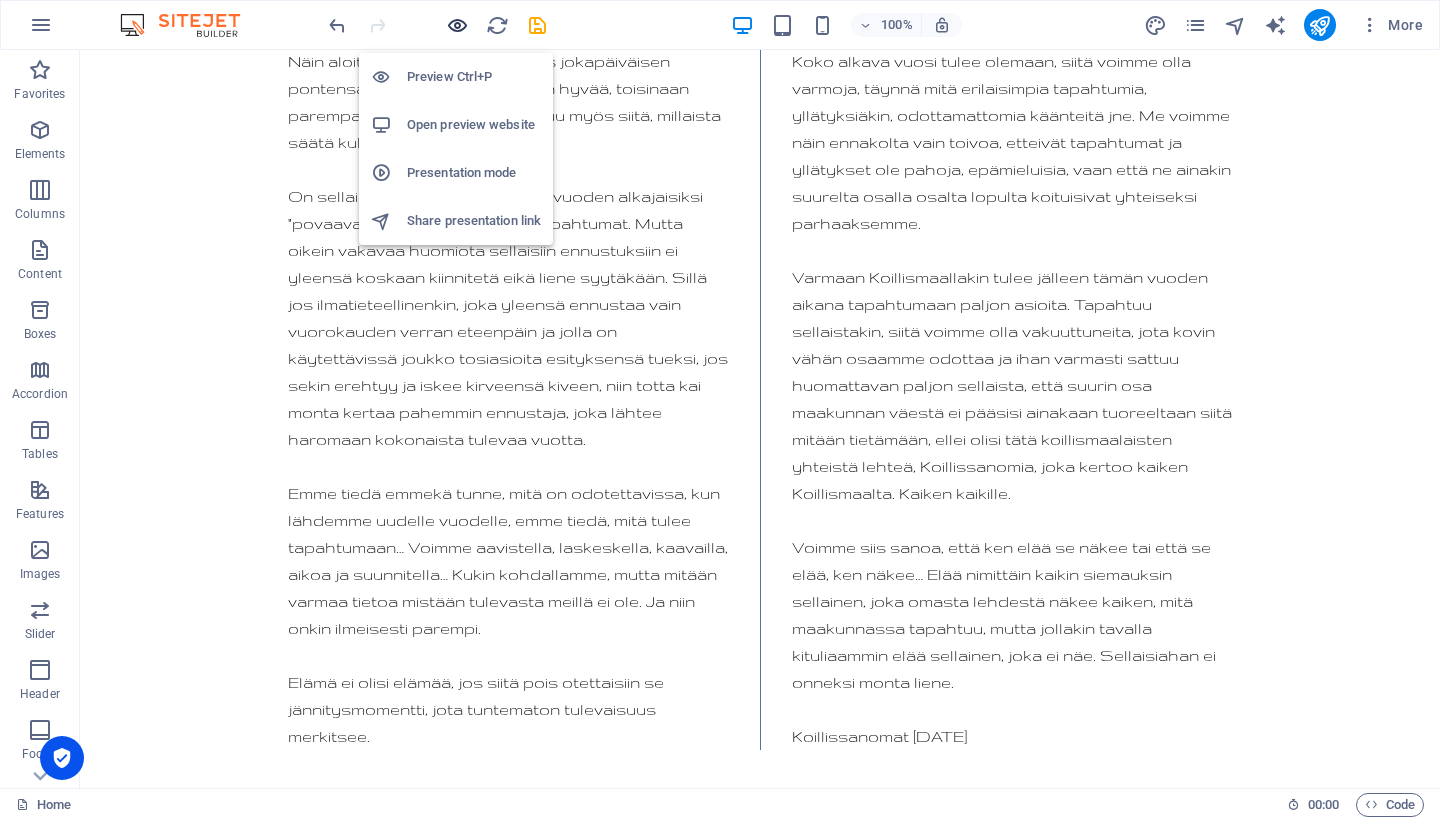 click at bounding box center (457, 25) 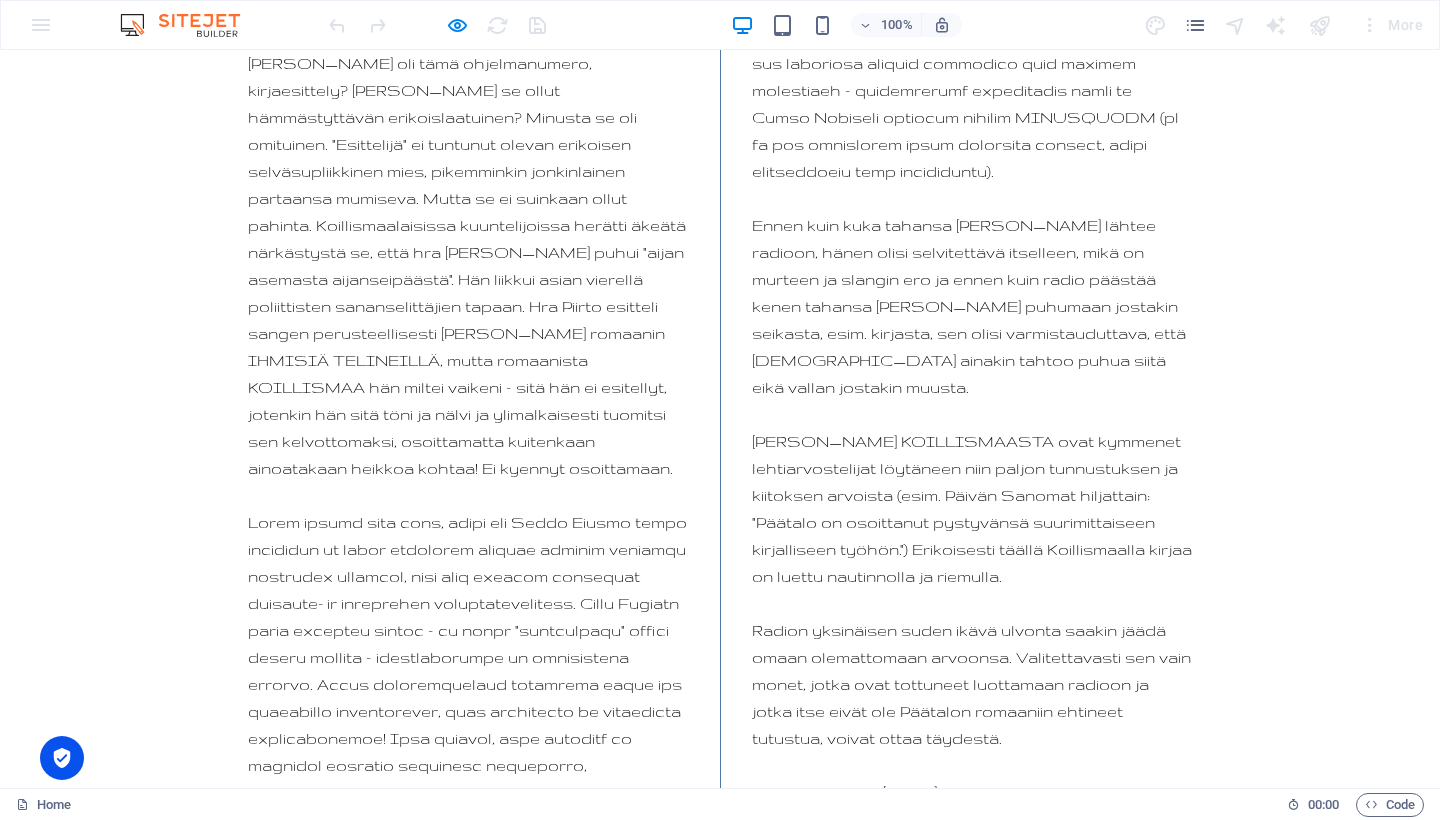 scroll, scrollTop: 9859, scrollLeft: 0, axis: vertical 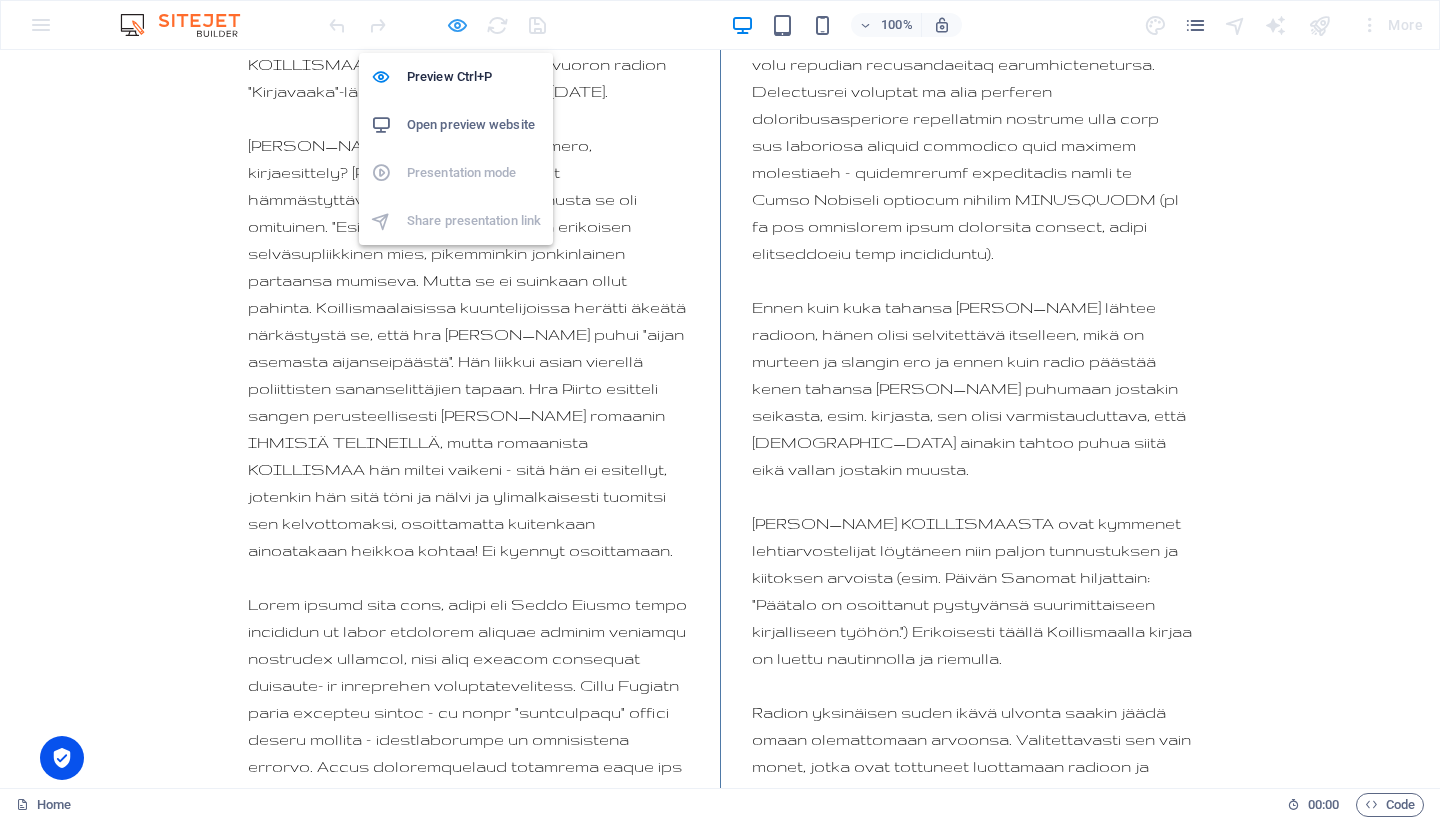 click at bounding box center (457, 25) 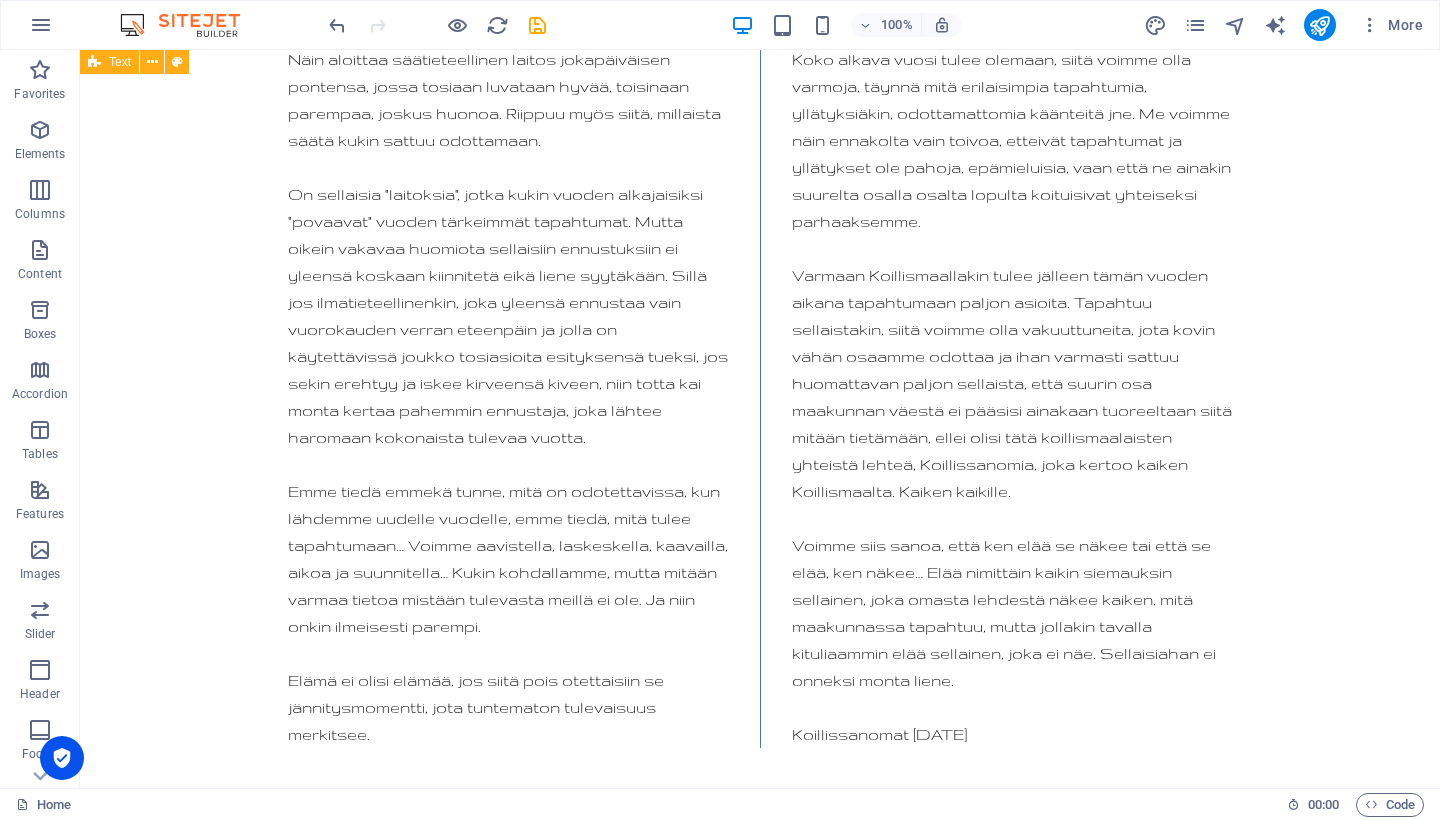 scroll, scrollTop: 12067, scrollLeft: 0, axis: vertical 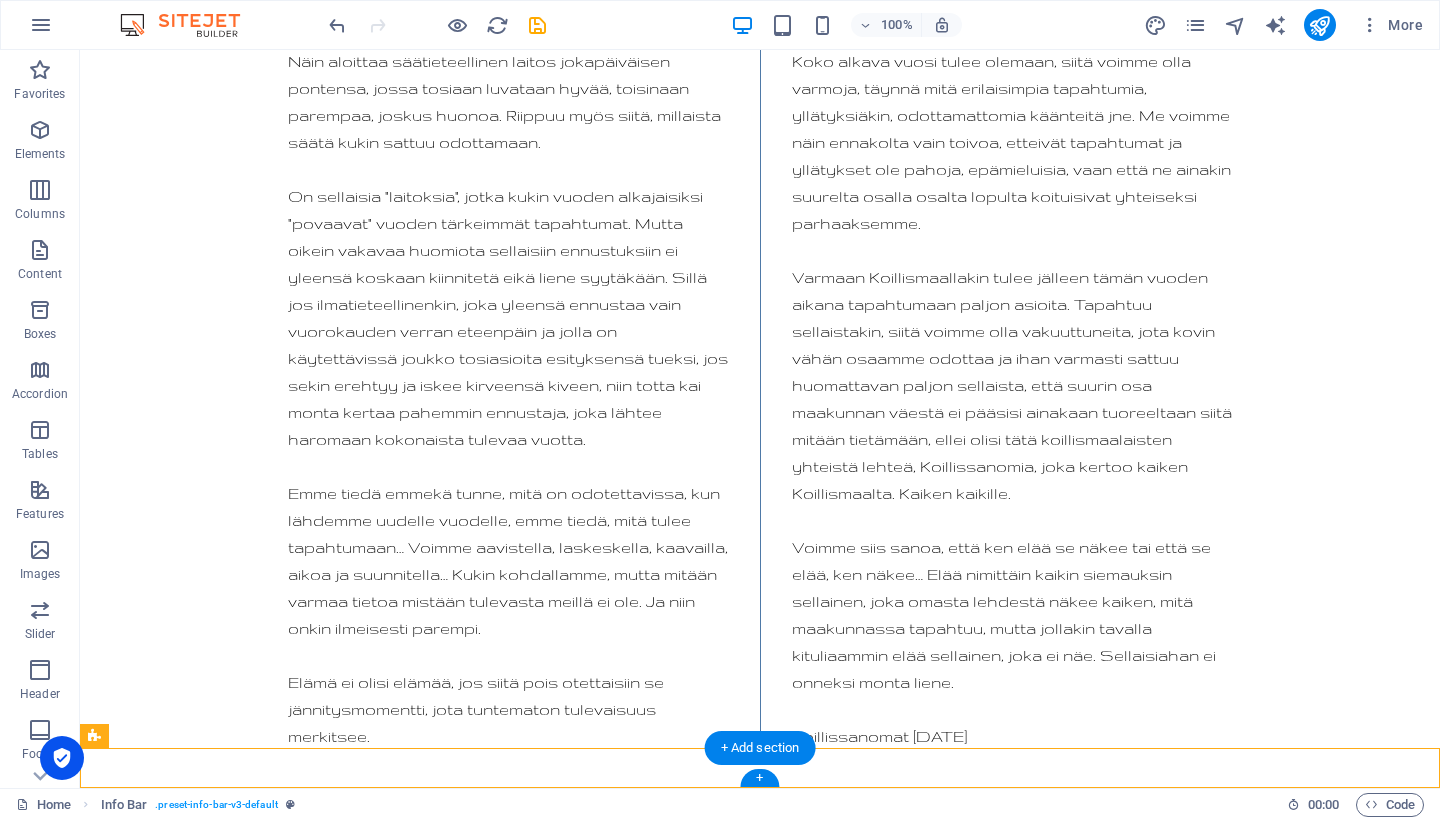 drag, startPoint x: 399, startPoint y: 764, endPoint x: 381, endPoint y: 764, distance: 18 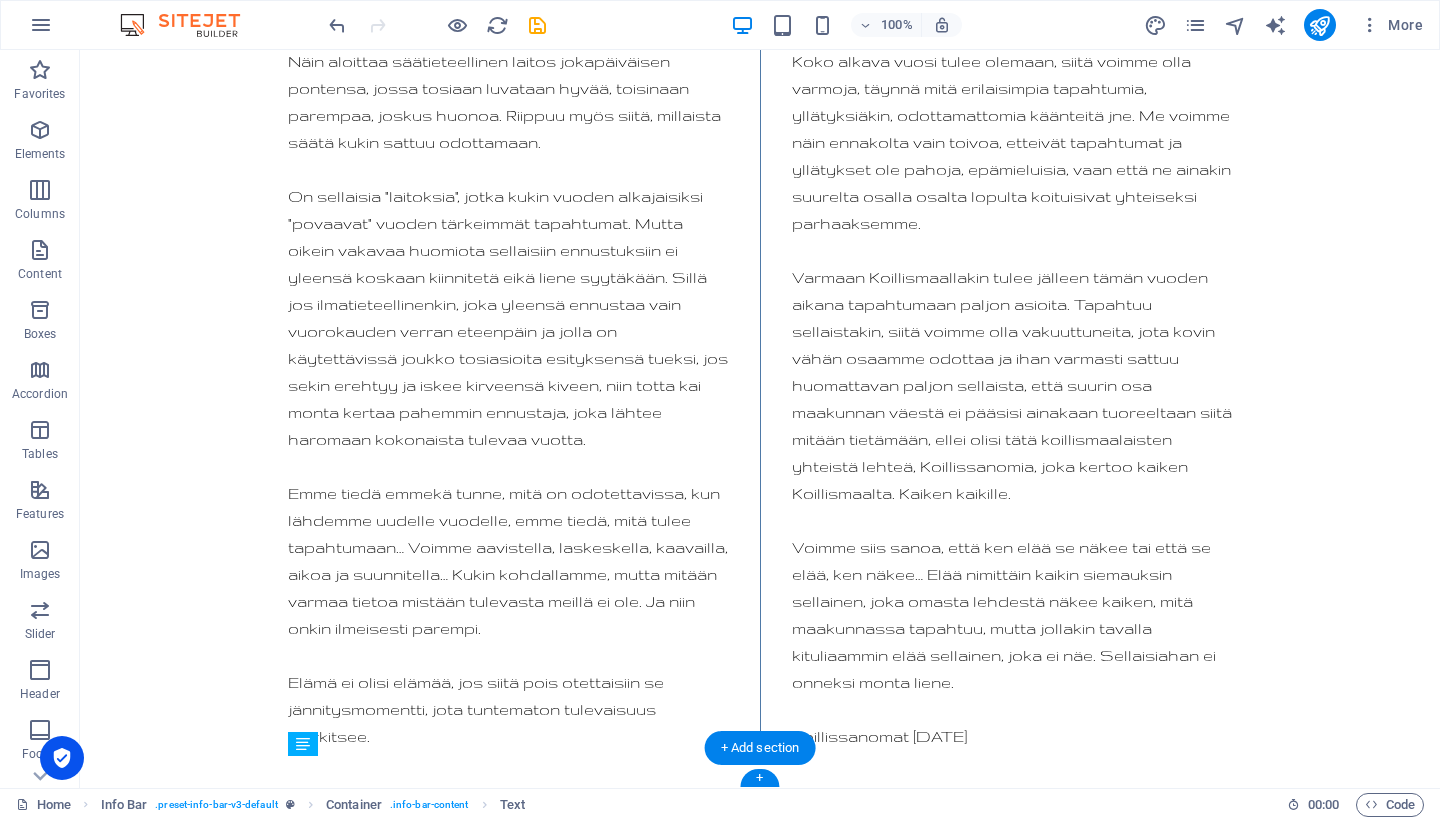drag, startPoint x: 399, startPoint y: 766, endPoint x: 384, endPoint y: 767, distance: 15.033297 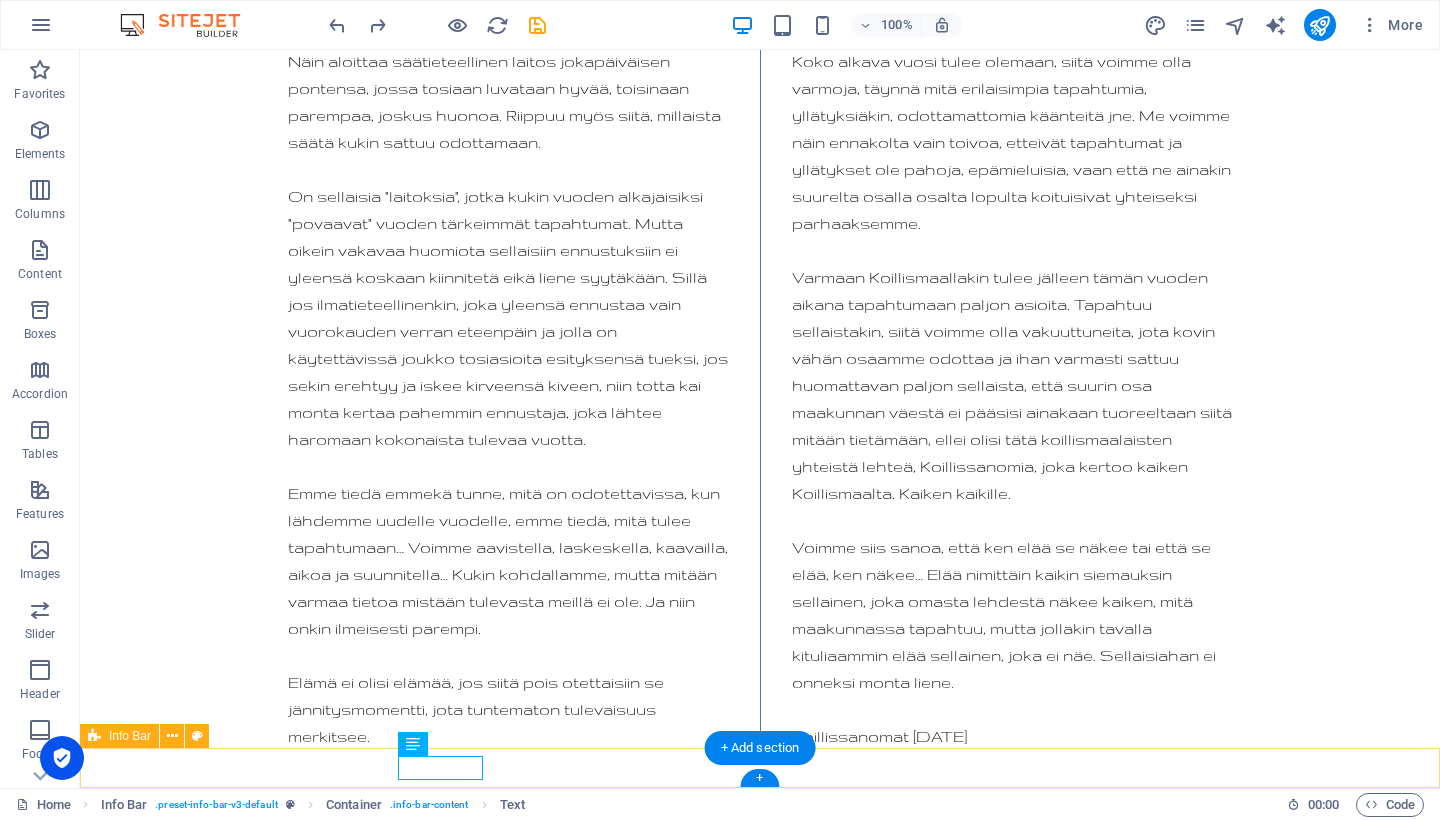 click on "[DOMAIN_NAME] Kitkalaista pitää yllä [DOMAIN_NAME]" at bounding box center [760, 1717] 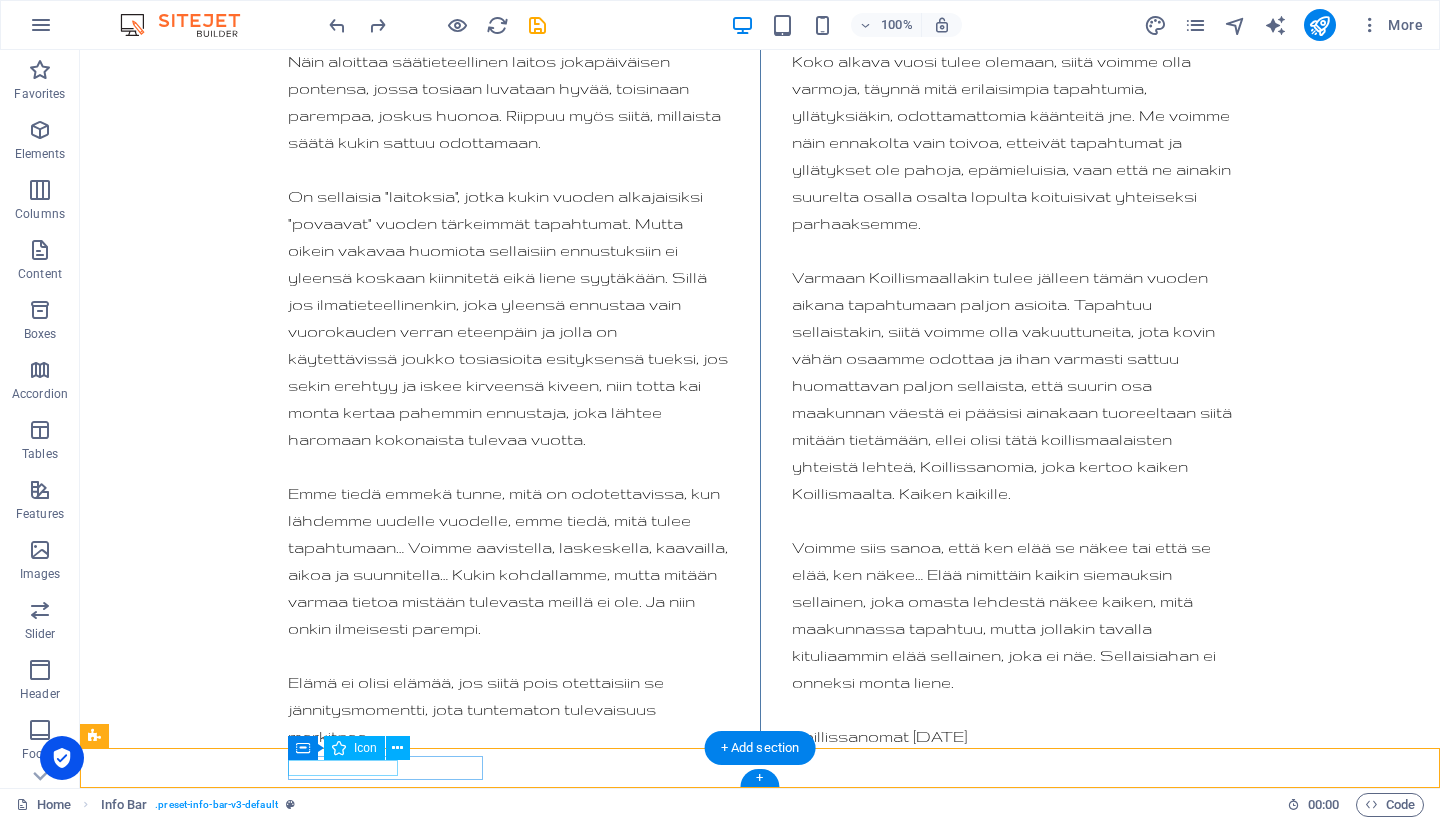 click at bounding box center [752, 1693] 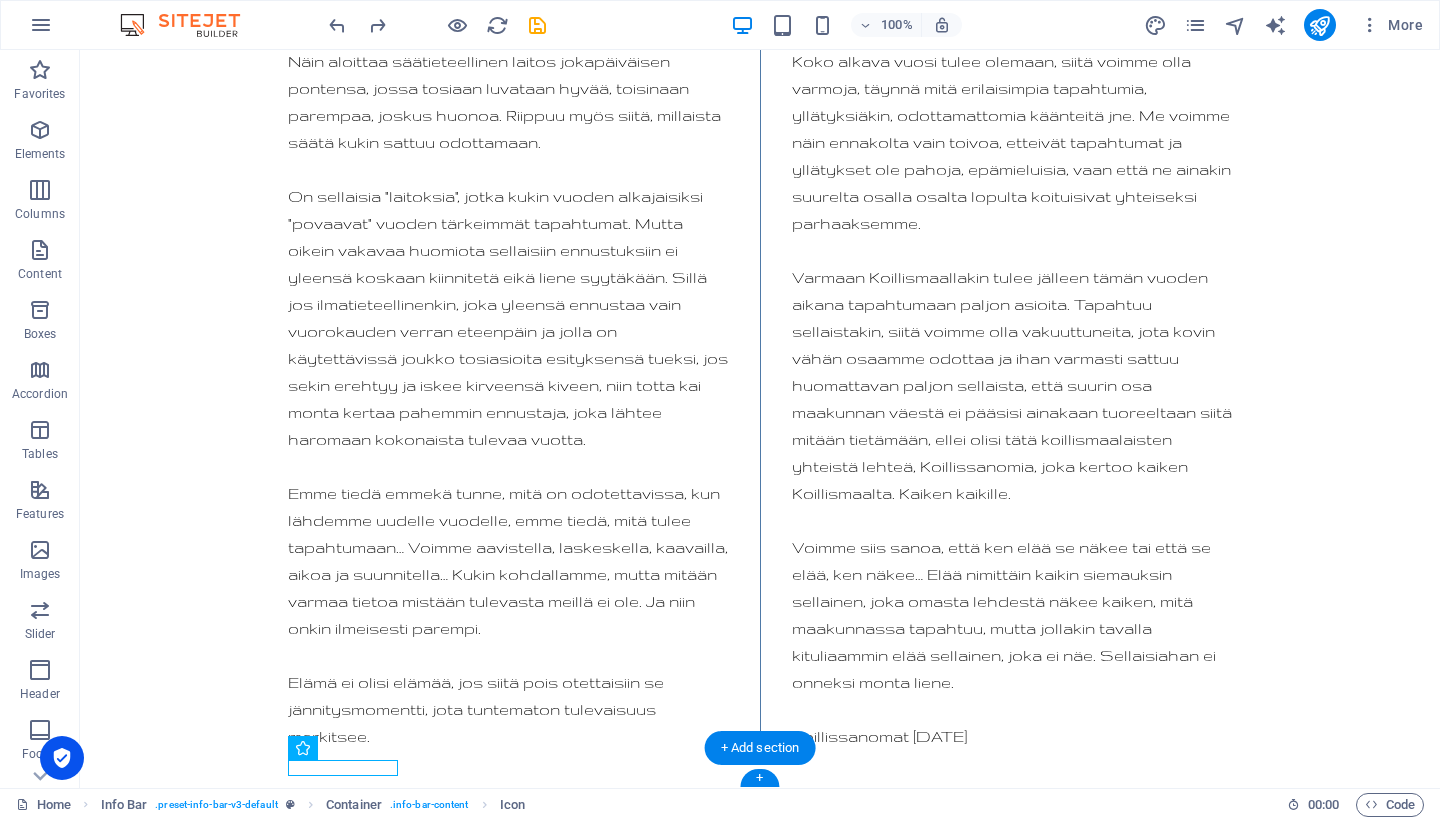 click on "[DOMAIN_NAME] Kitkalaista pitää yllä [DOMAIN_NAME]" at bounding box center [760, 1717] 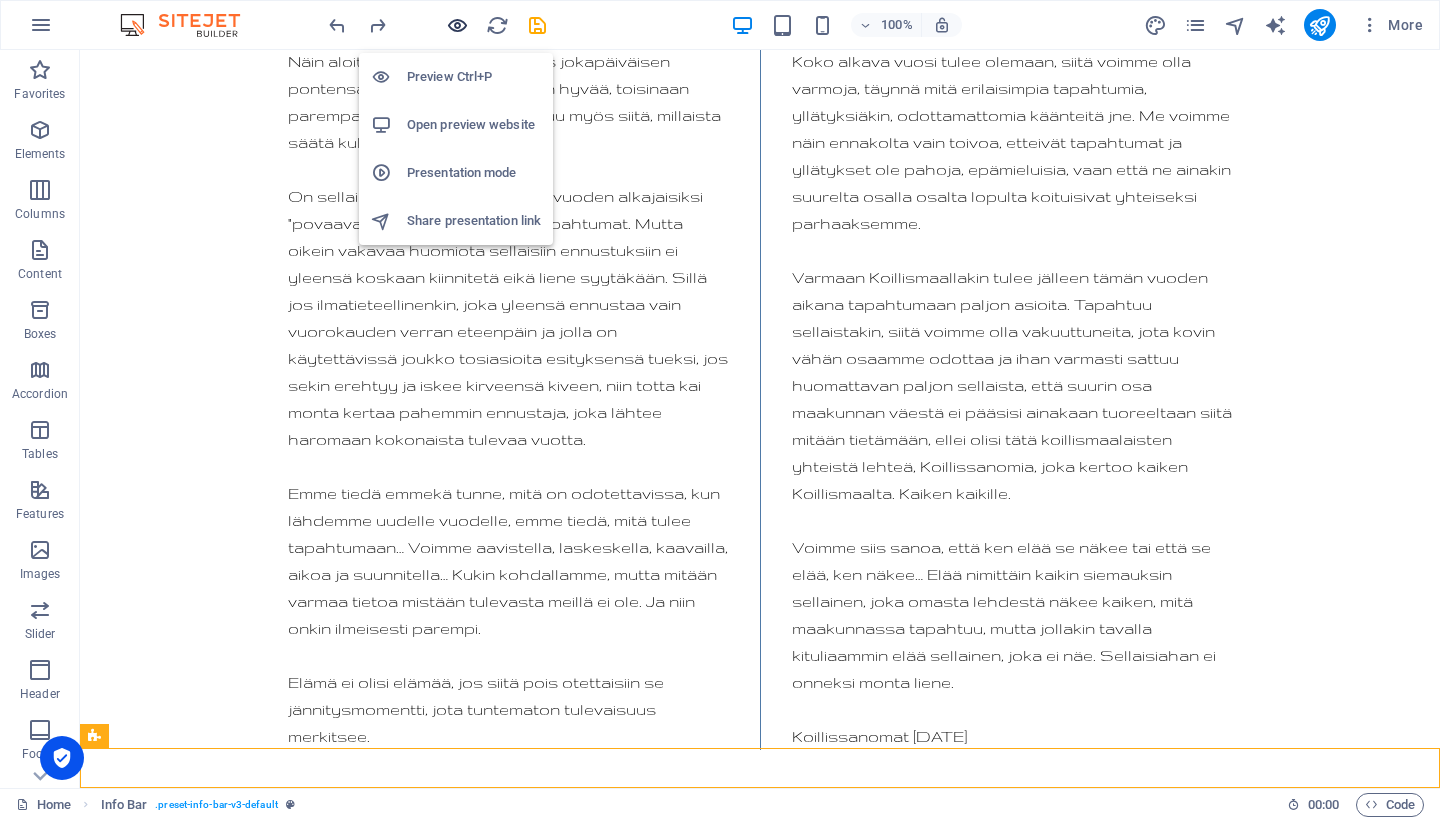 click at bounding box center (457, 25) 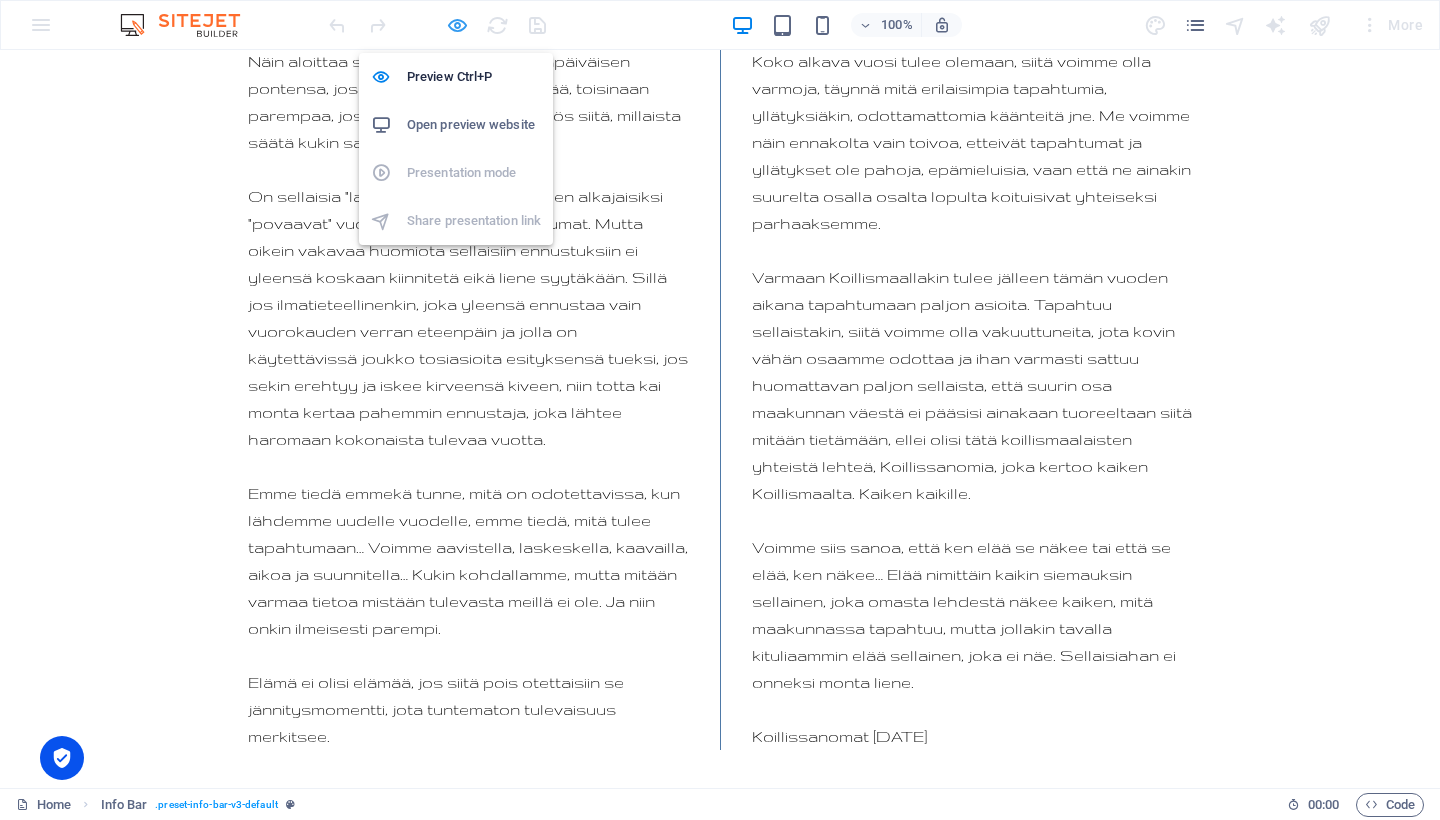 click at bounding box center [457, 25] 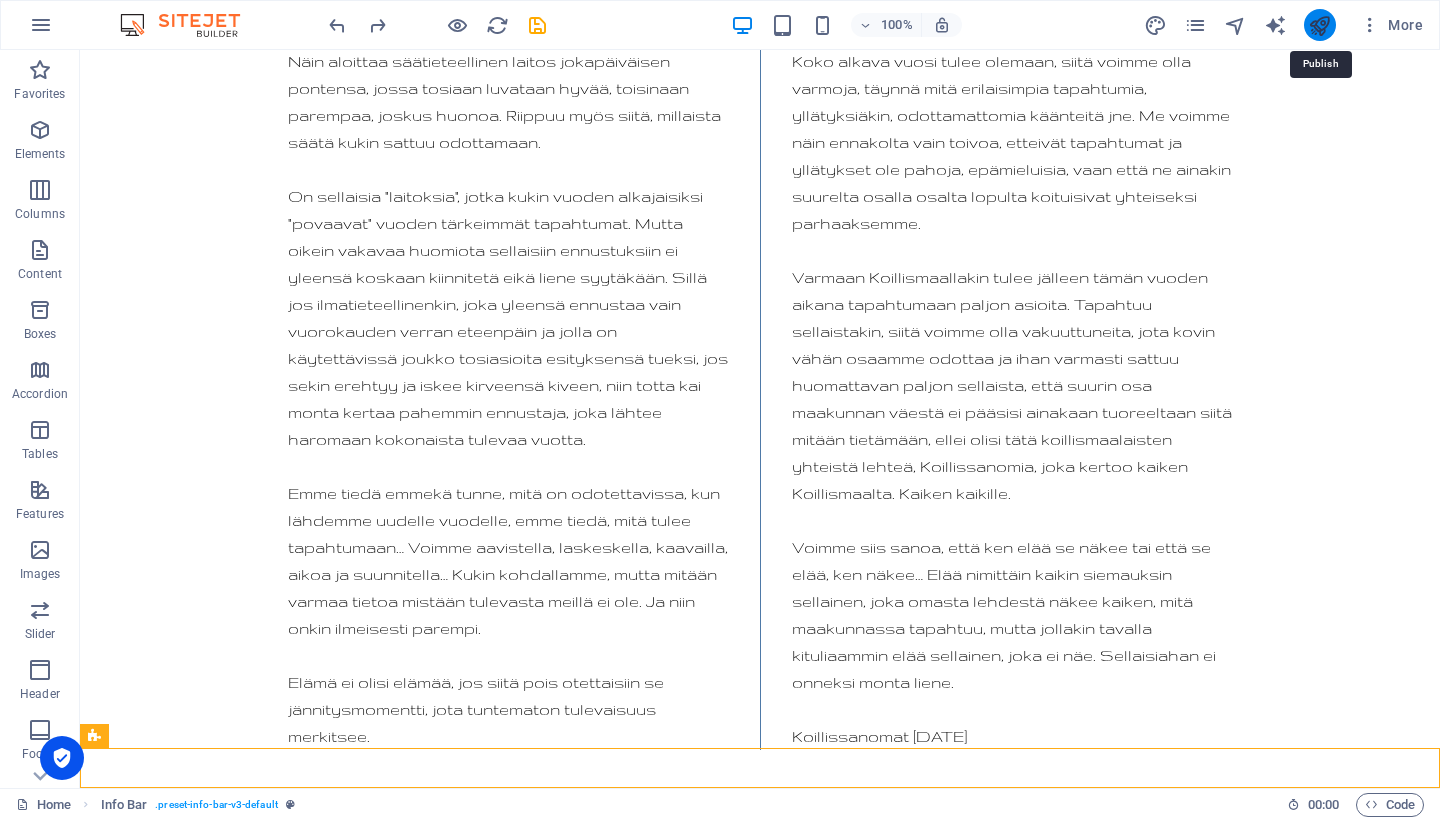click at bounding box center (1319, 25) 